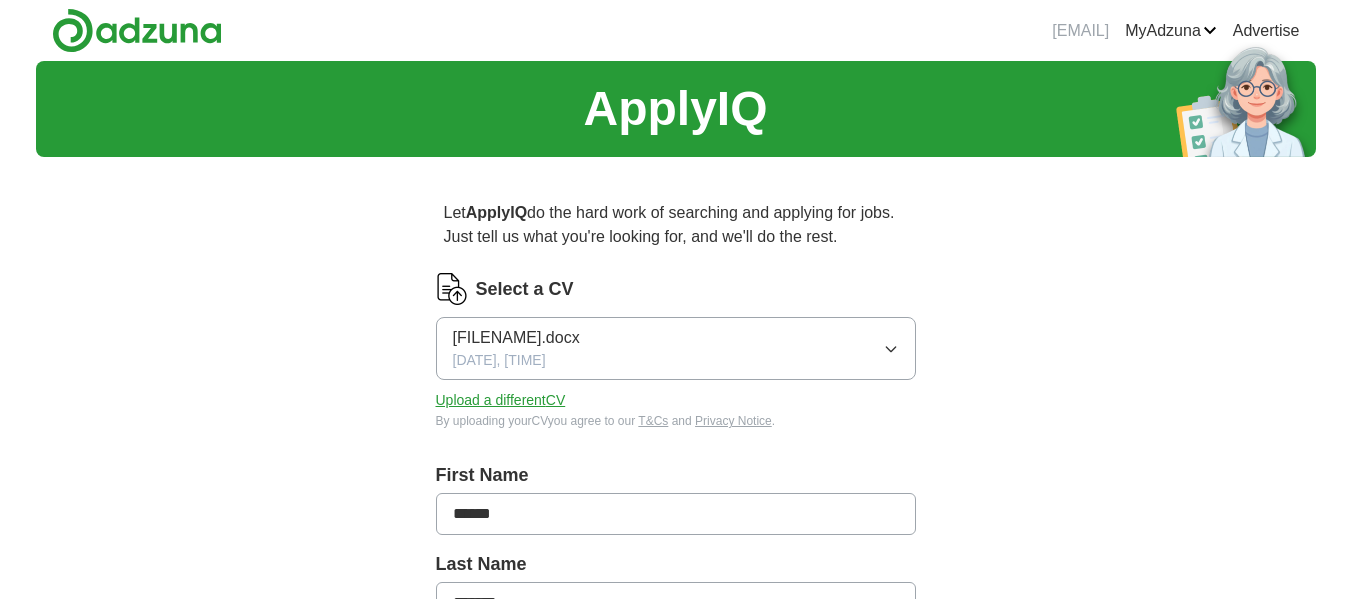 scroll, scrollTop: 0, scrollLeft: 0, axis: both 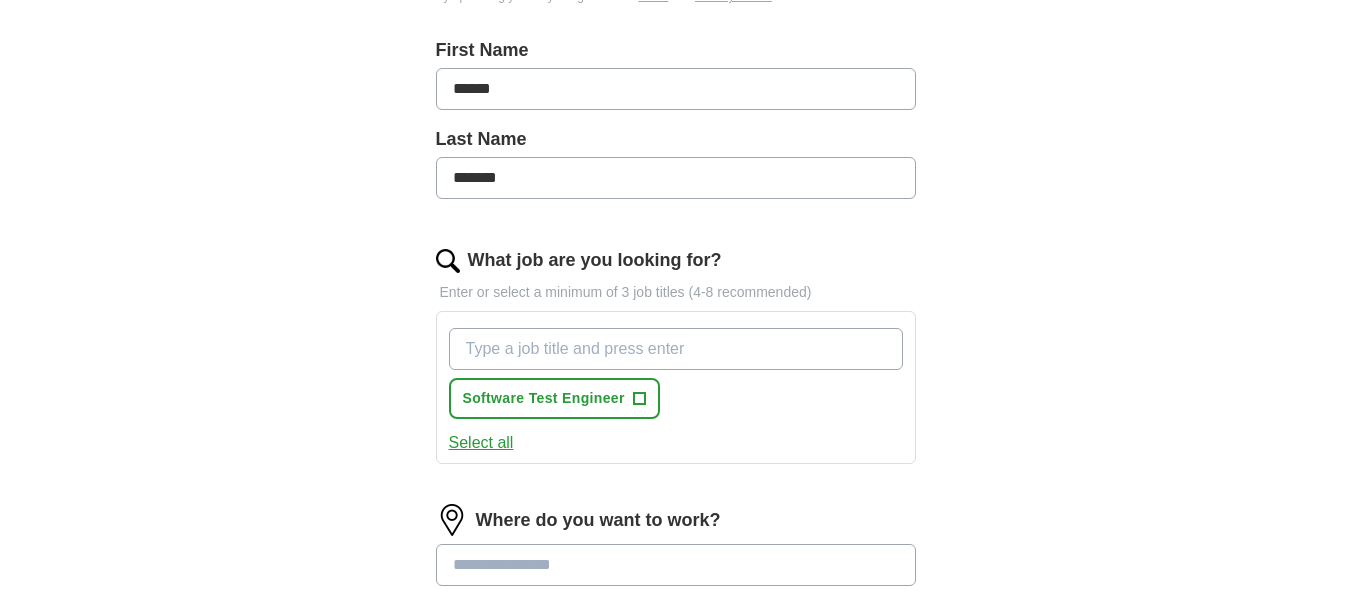 click on "What job are you looking for?" at bounding box center [676, 349] 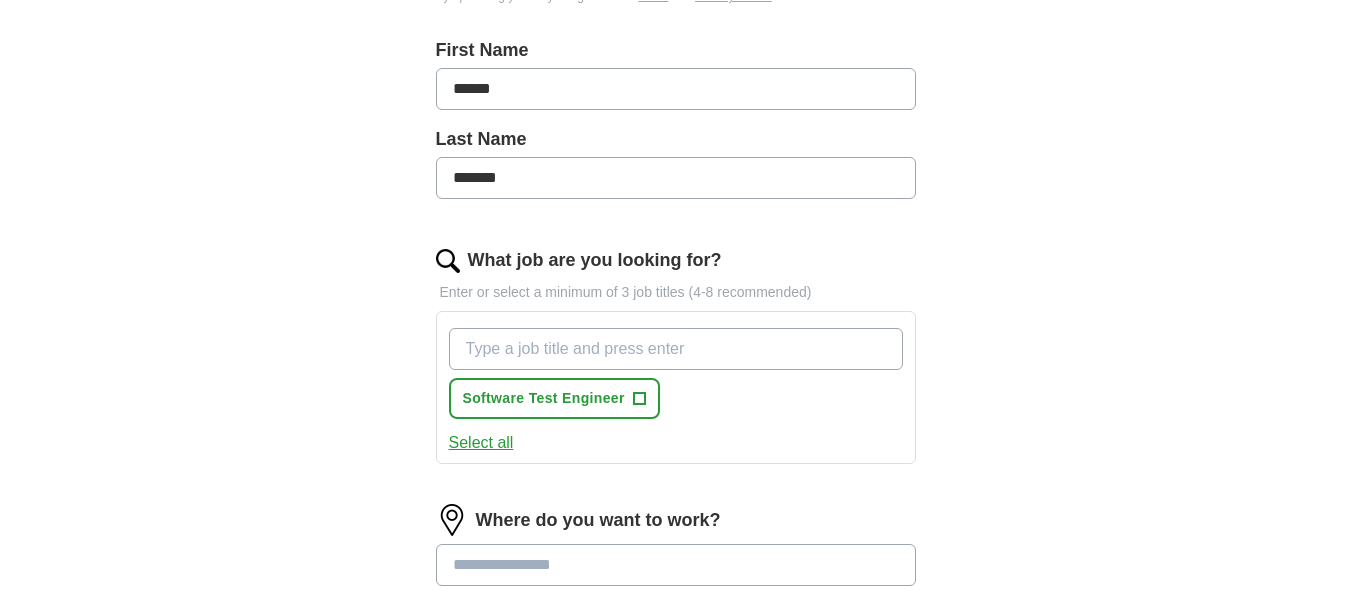 paste on "Quality Assurance Analyst" 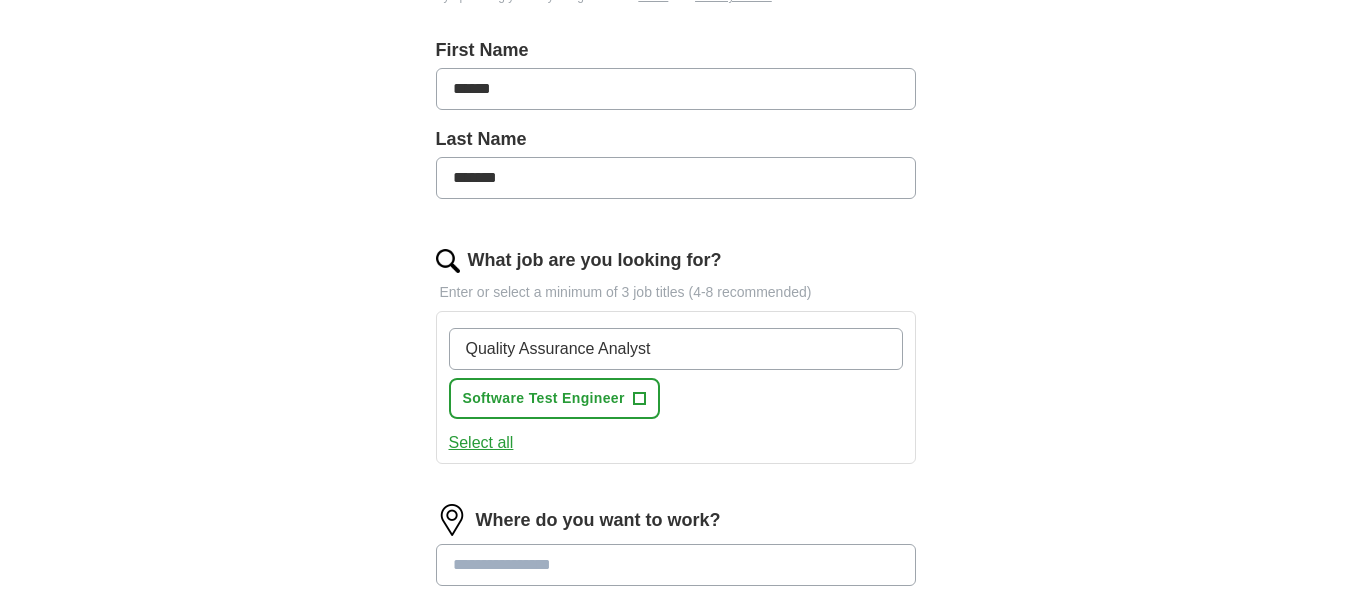 type on "Quality Assurance Analyst" 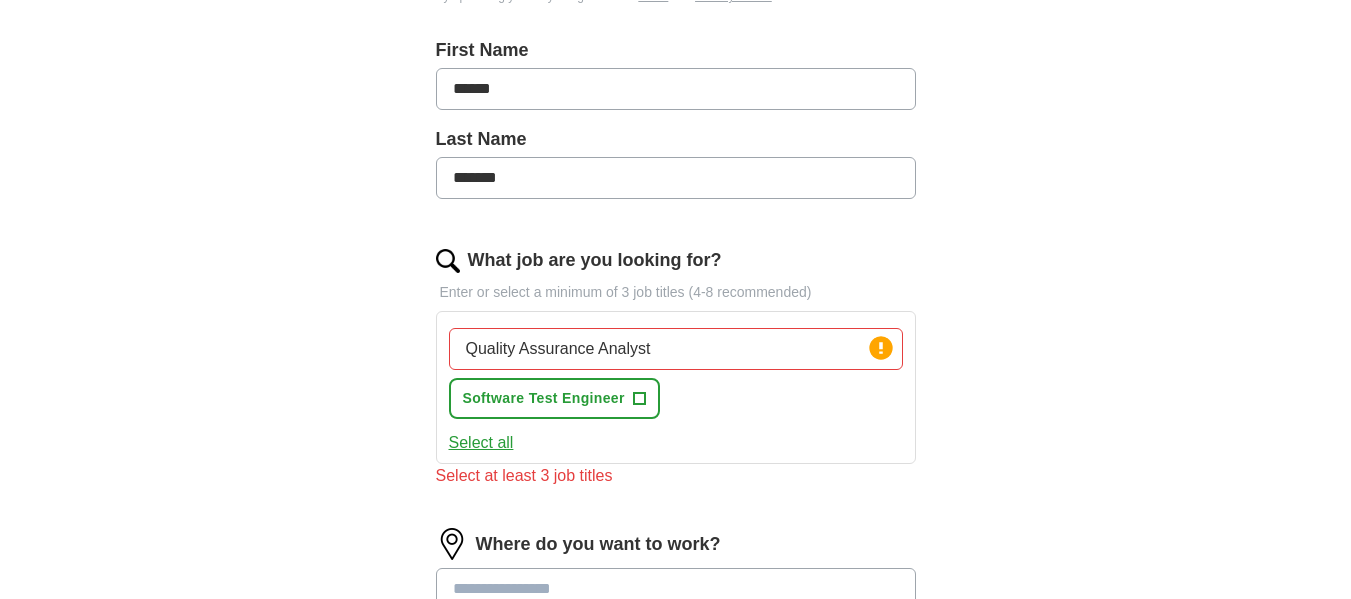click on "Select all" at bounding box center [481, 443] 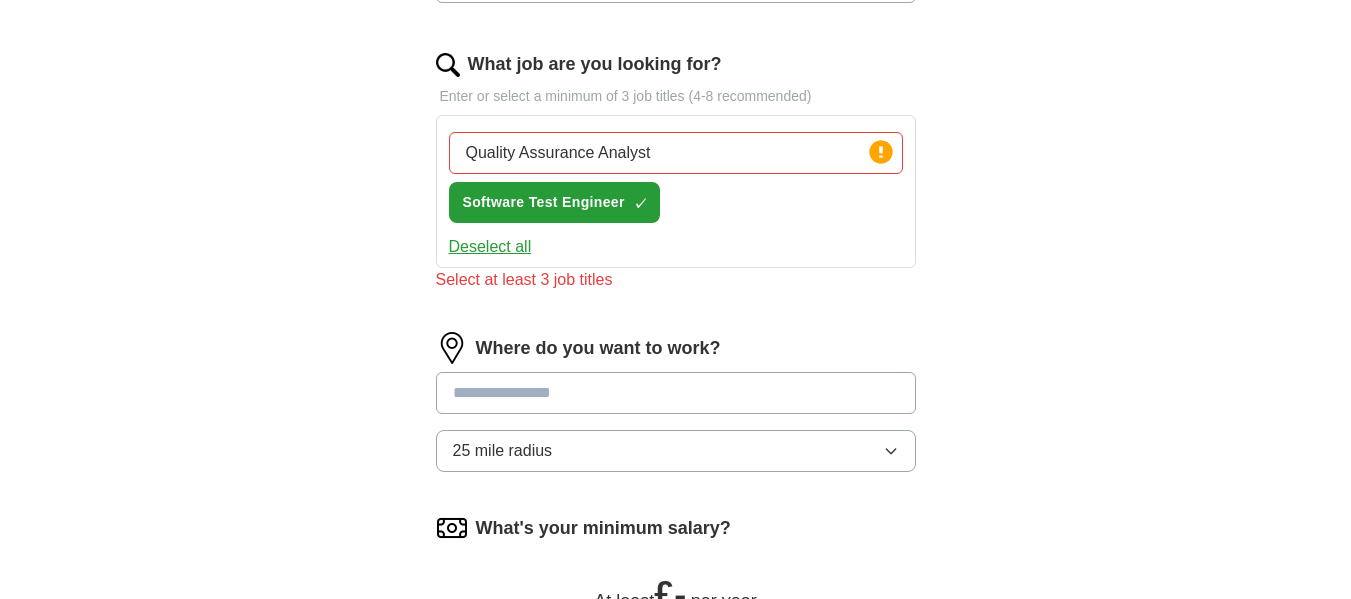 scroll, scrollTop: 625, scrollLeft: 0, axis: vertical 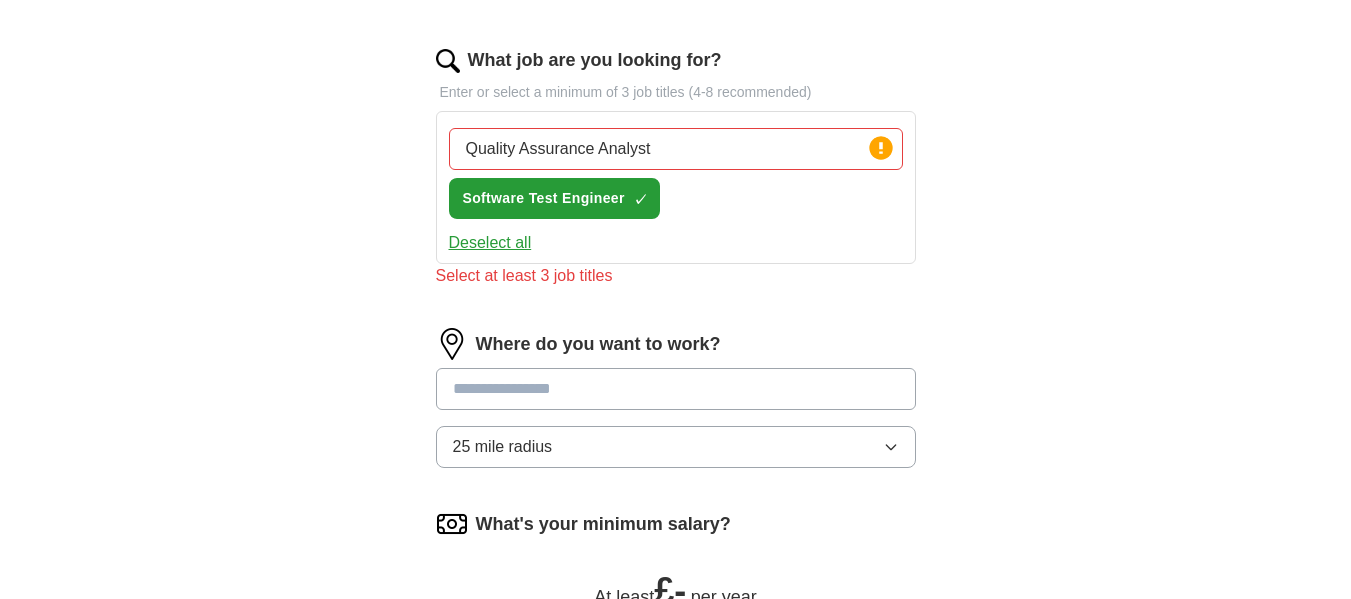 click at bounding box center [676, 389] 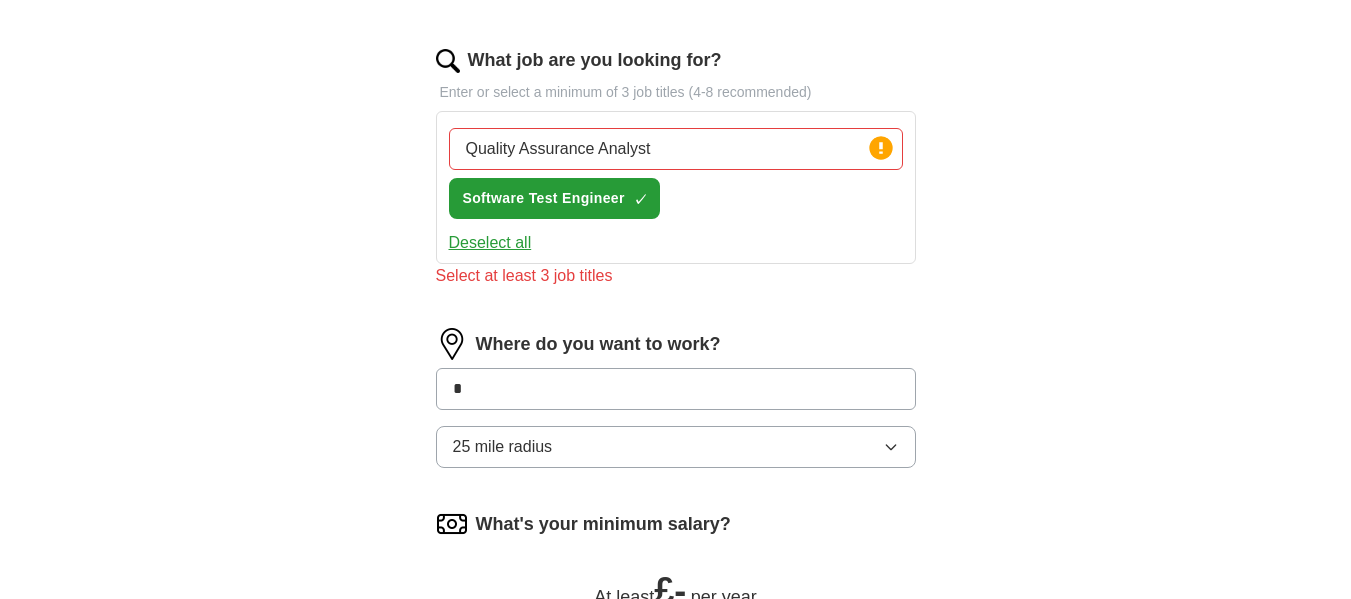 type on "**" 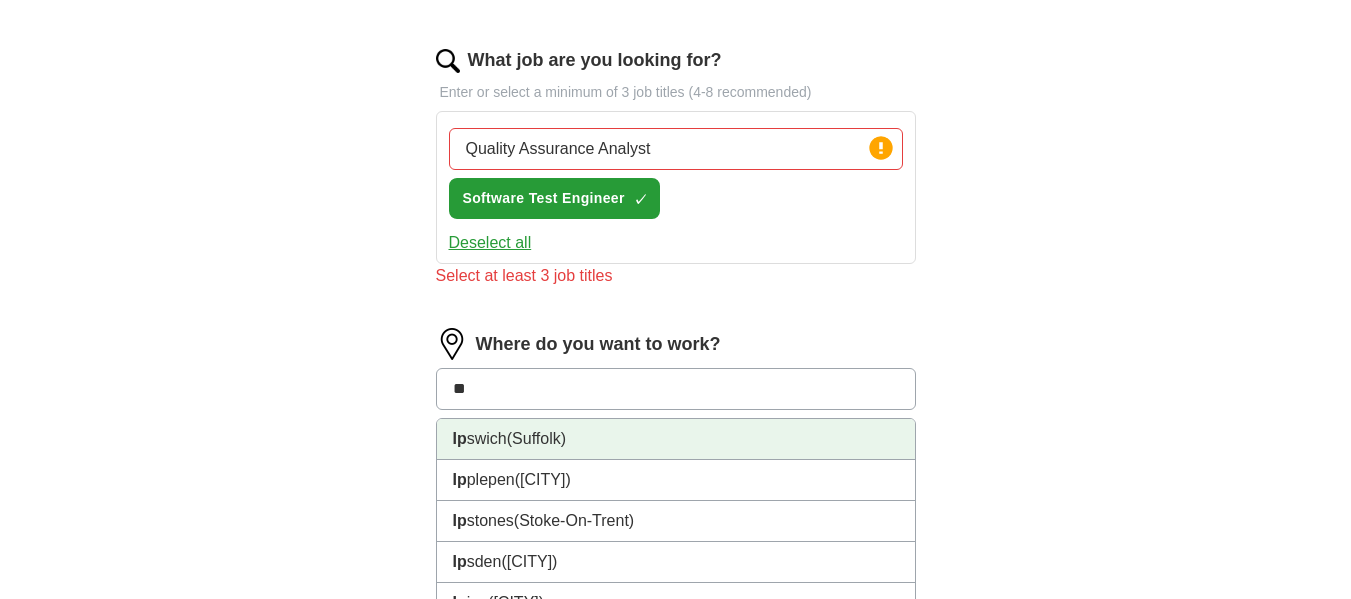 click on "Ip swich  ([STATE])" at bounding box center (676, 439) 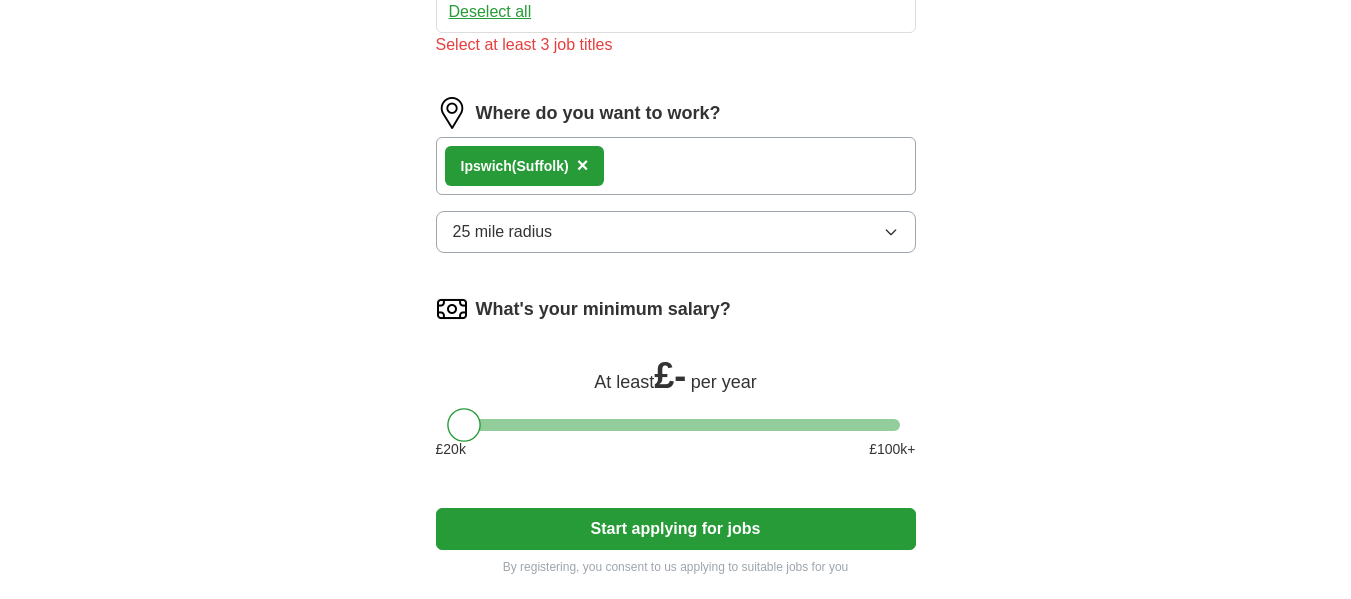 scroll, scrollTop: 925, scrollLeft: 0, axis: vertical 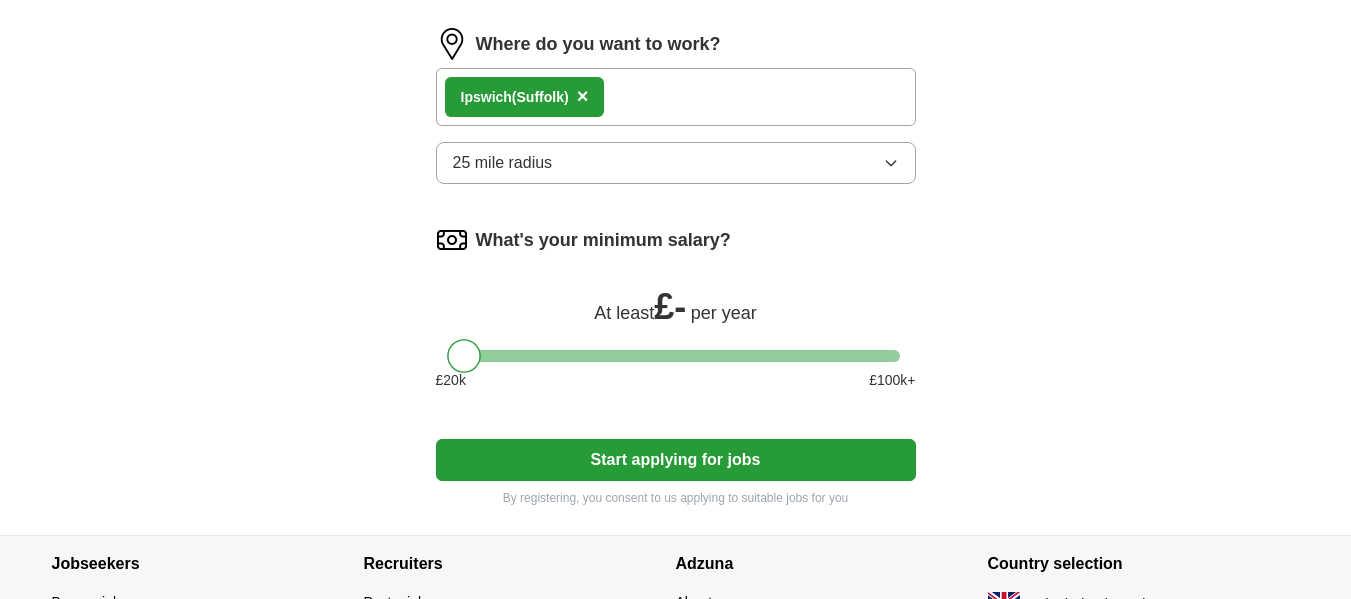 click at bounding box center [676, 356] 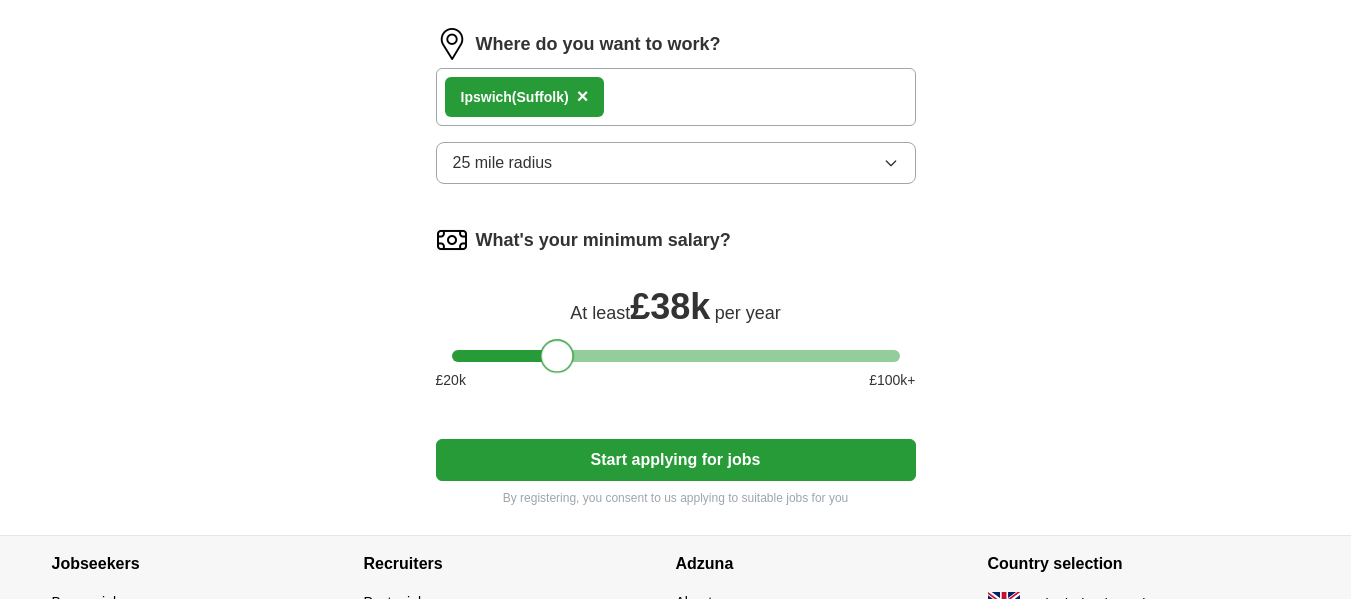 click at bounding box center (676, 356) 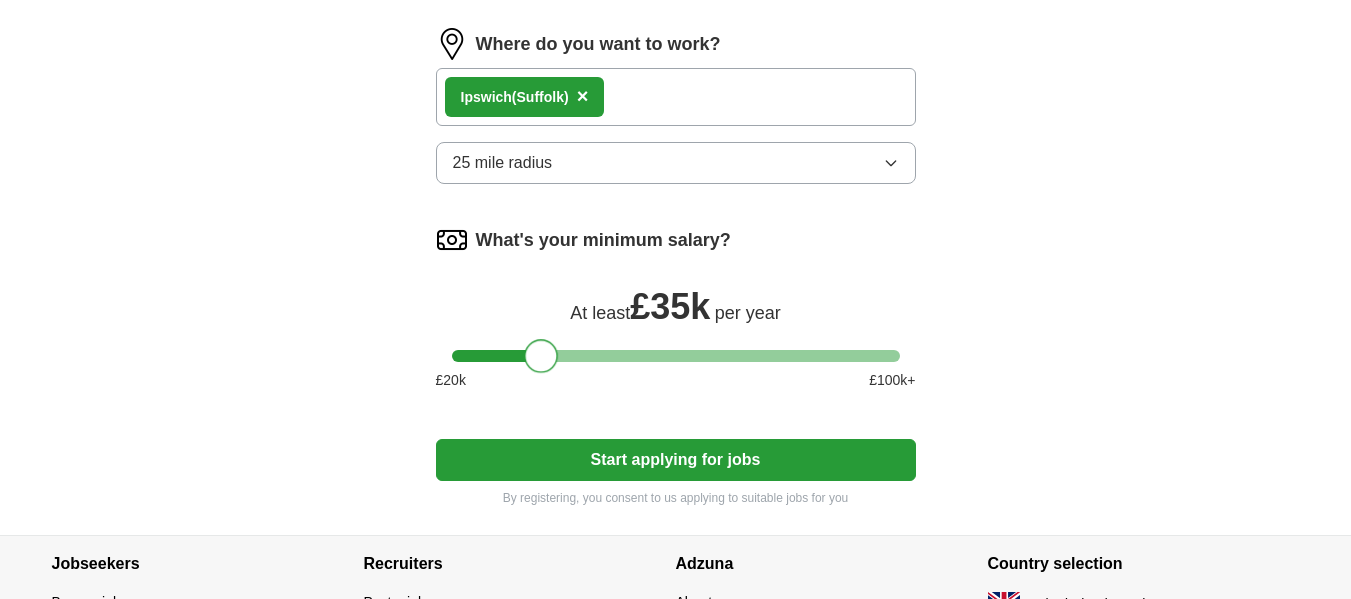 click at bounding box center [676, 356] 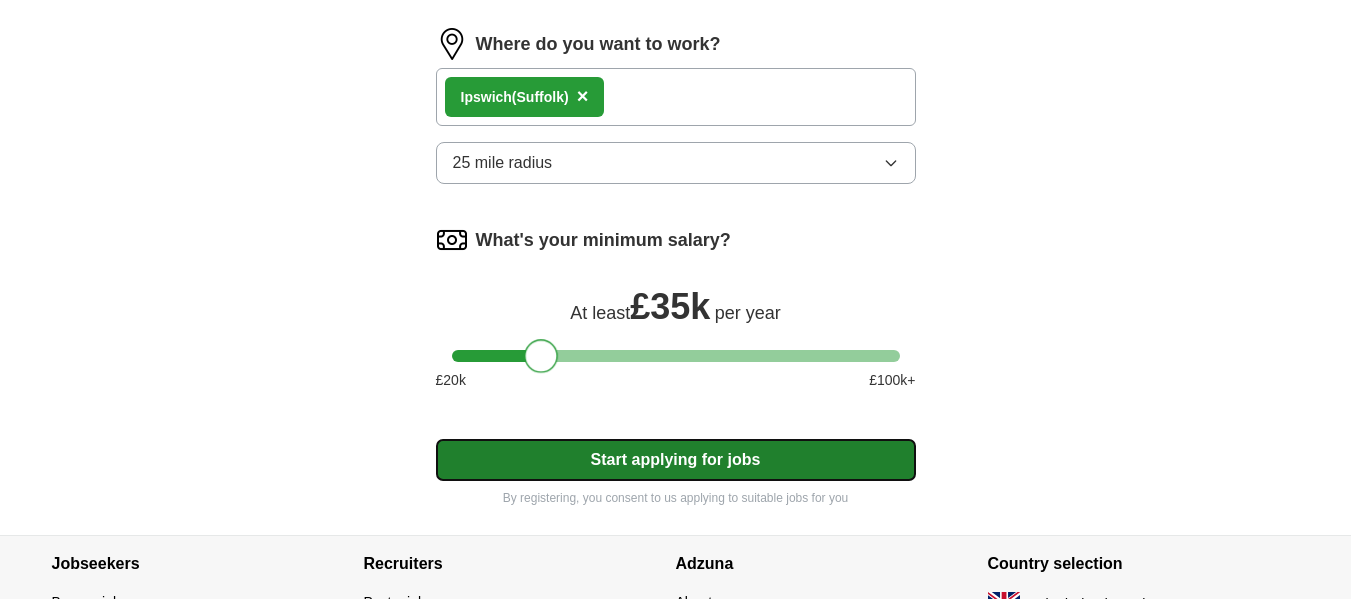click on "Start applying for jobs" at bounding box center [676, 460] 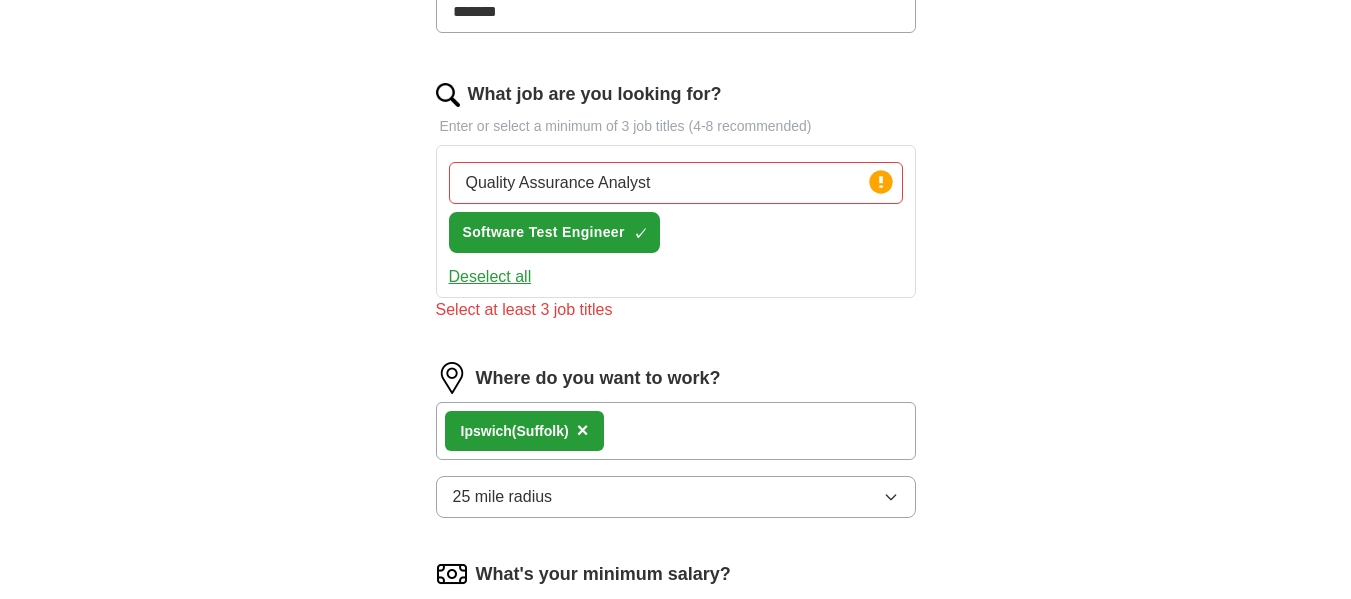 scroll, scrollTop: 575, scrollLeft: 0, axis: vertical 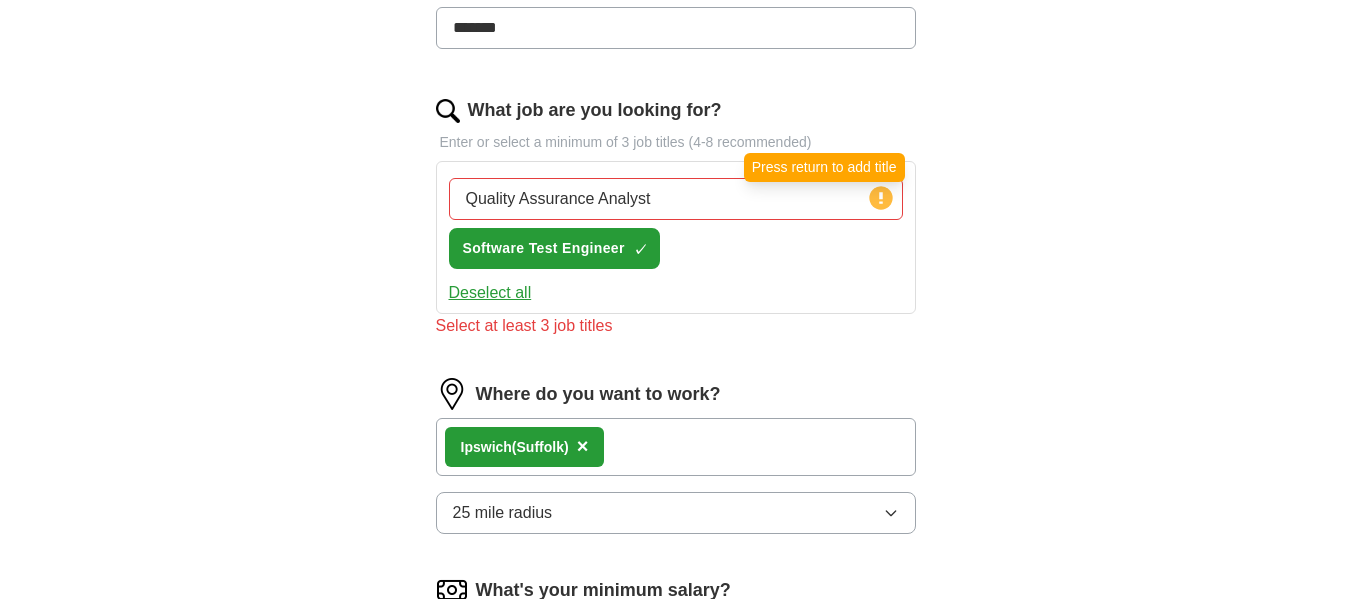 click 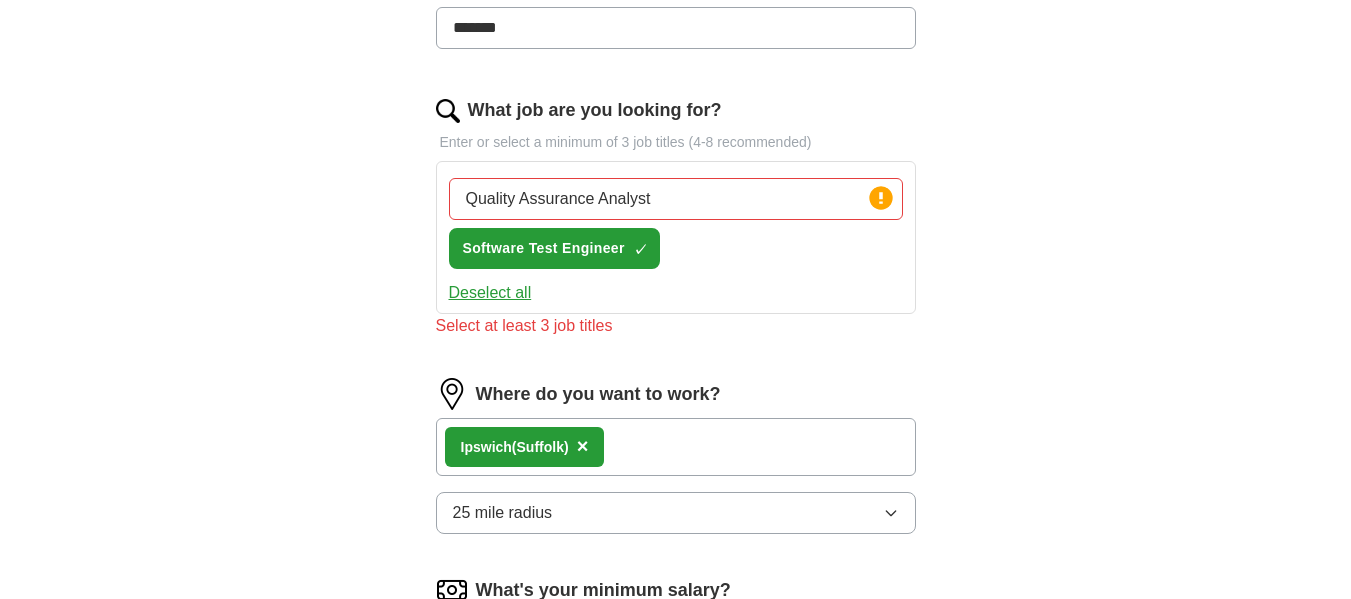 click on "Quality Assurance Analyst" at bounding box center (676, 199) 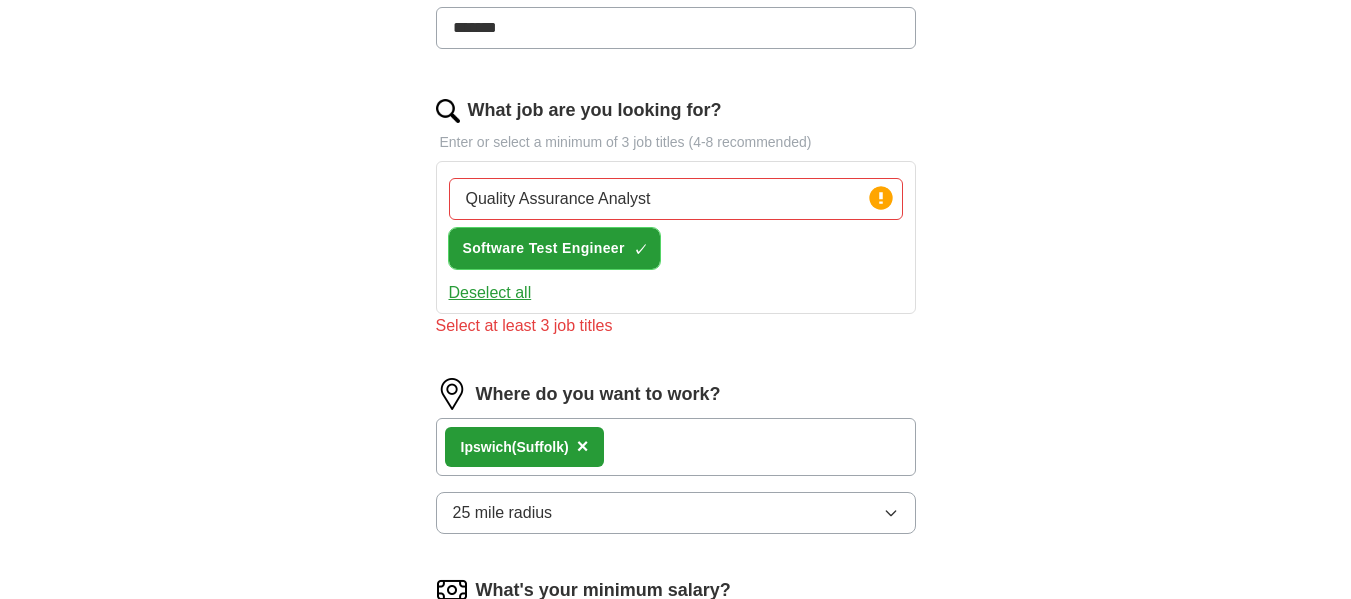 click on "Software Test Engineer" at bounding box center (544, 248) 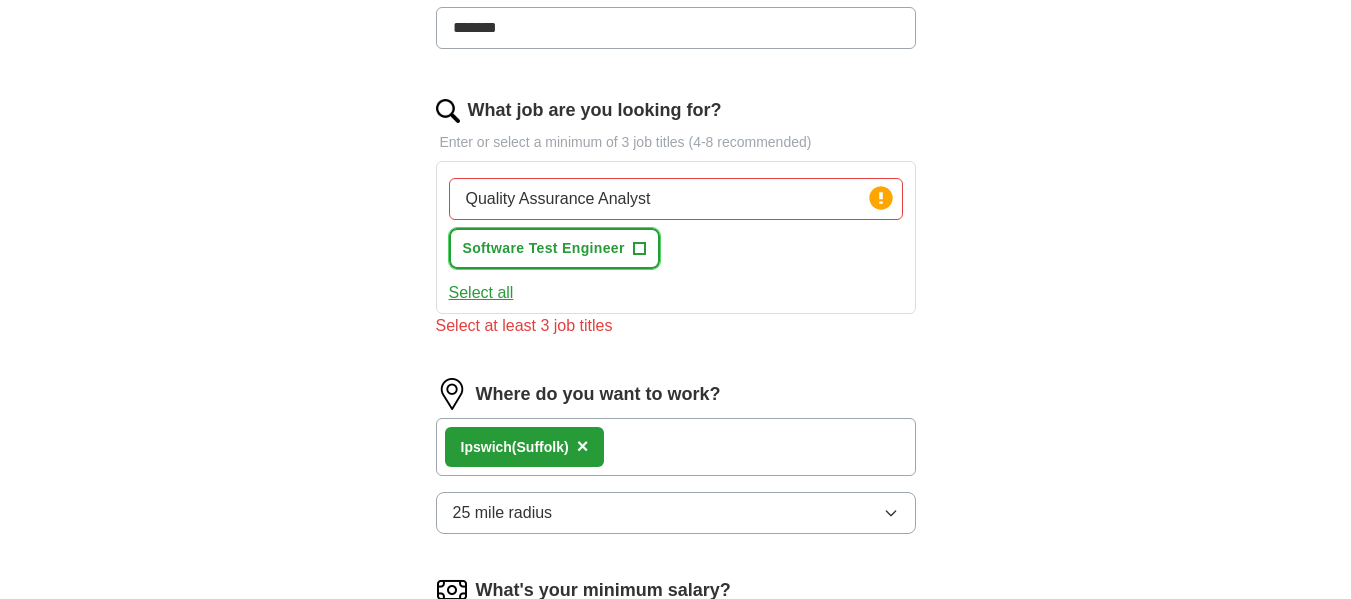click on "Software Test Engineer" at bounding box center (544, 248) 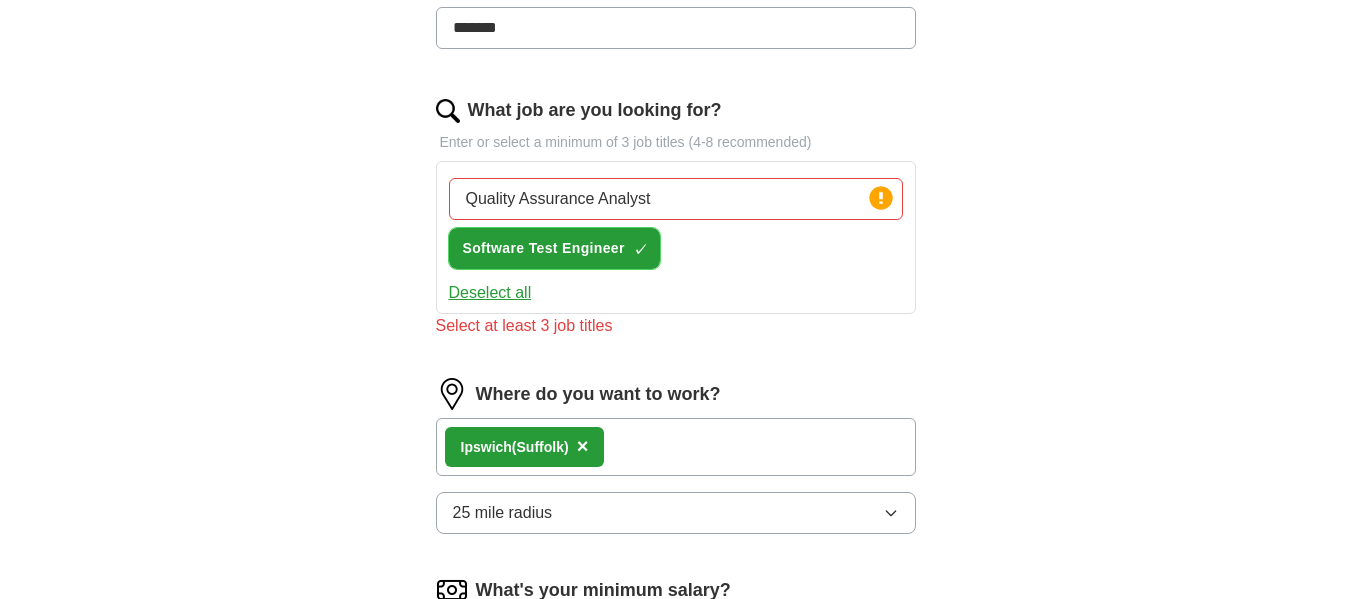 click on "Software Test Engineer ✓ ×" at bounding box center [554, 248] 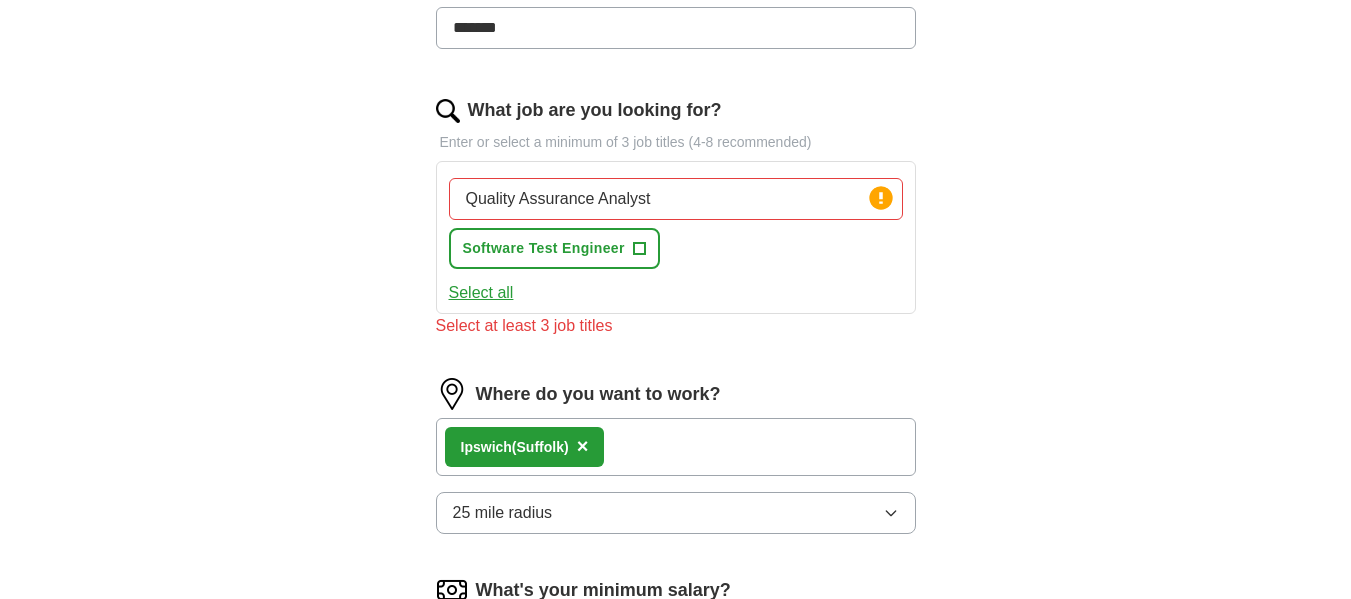 click on "Select all" at bounding box center (481, 293) 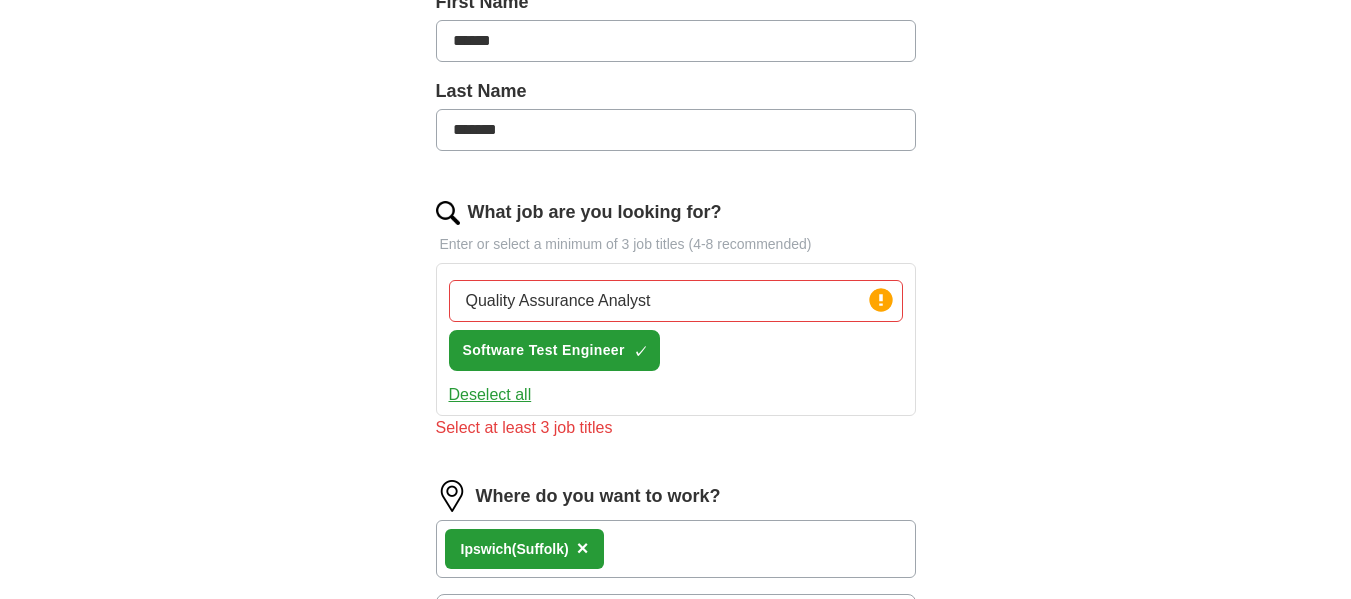 scroll, scrollTop: 450, scrollLeft: 0, axis: vertical 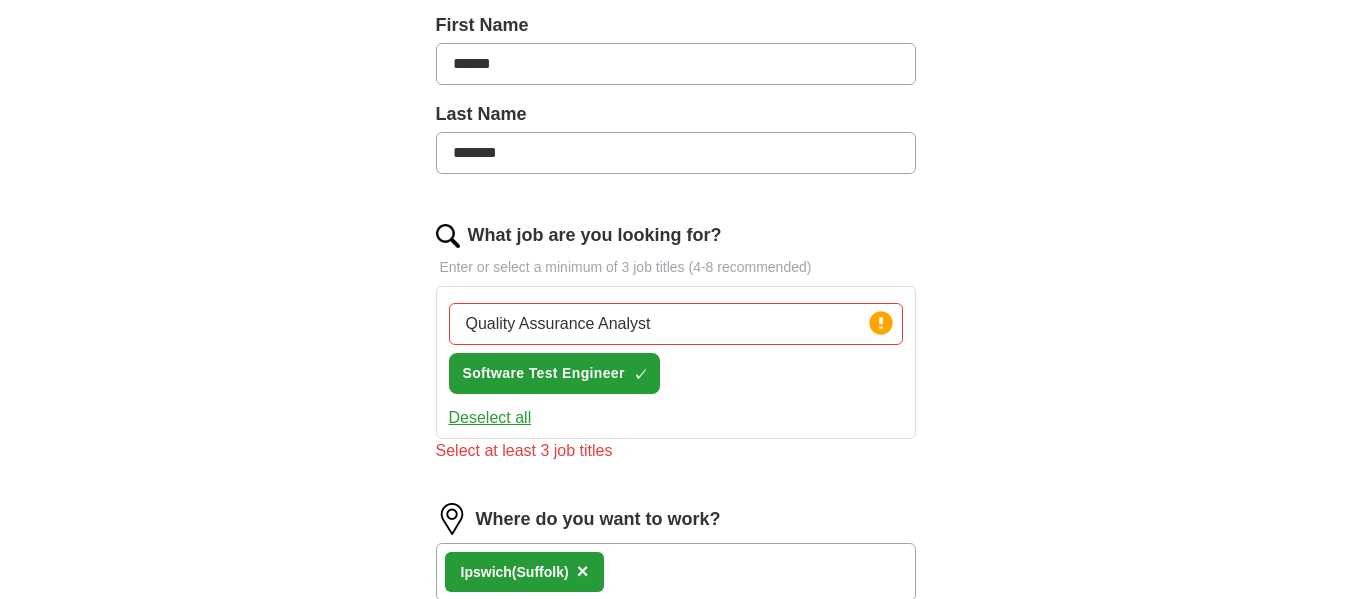 click on "Press return to add title" at bounding box center (824, 292) 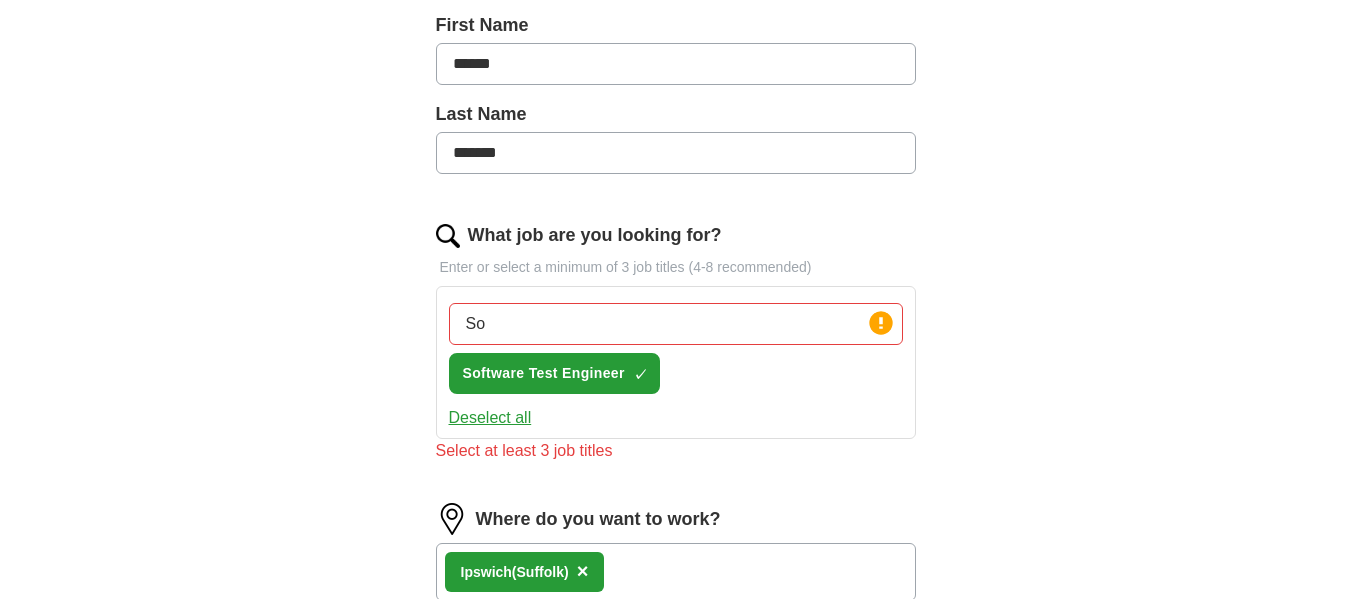 type on "S" 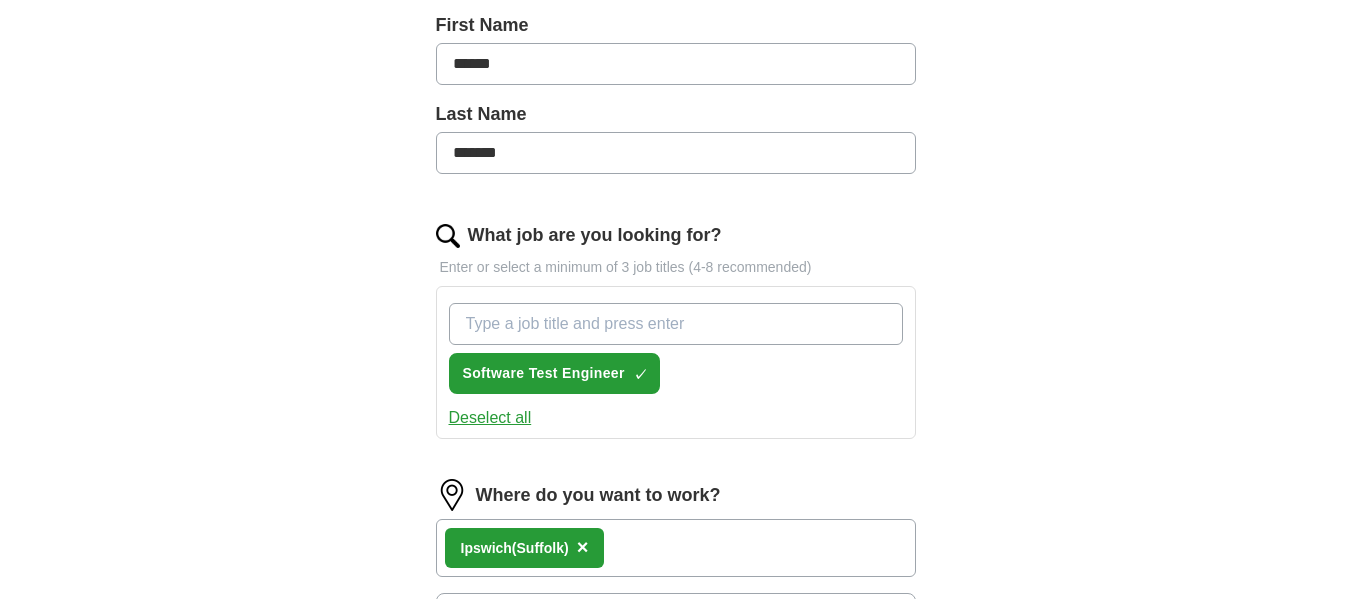 click on "Deselect all" at bounding box center (490, 418) 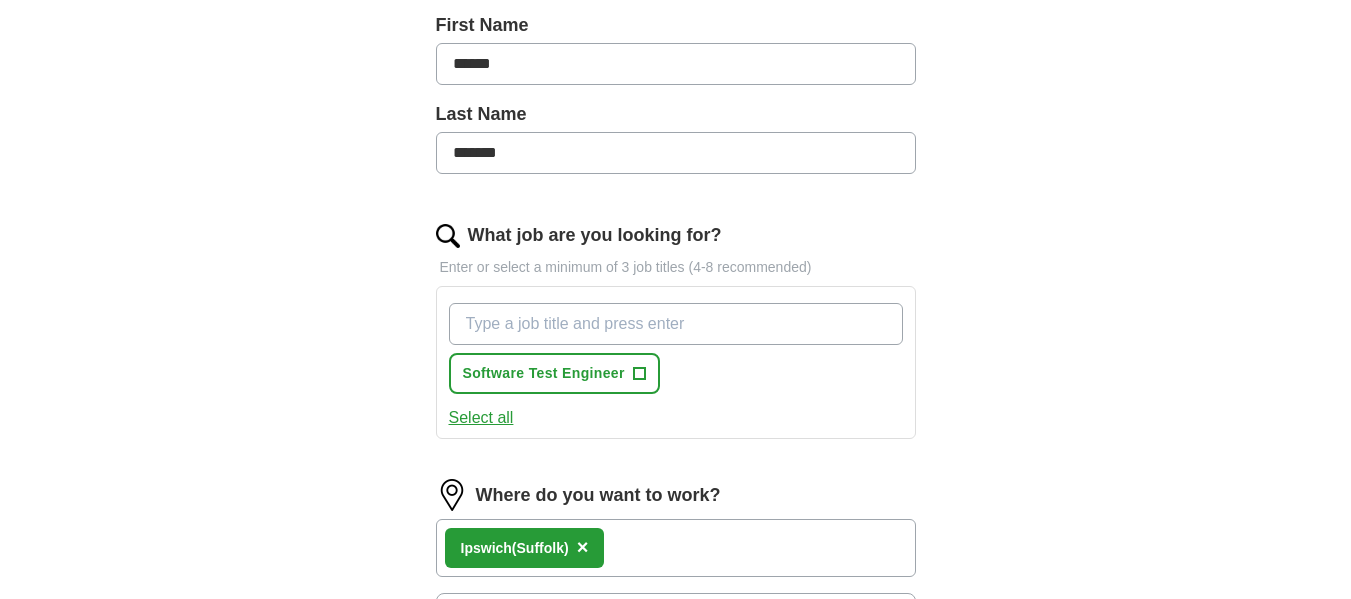 click on "What job are you looking for?" at bounding box center [676, 324] 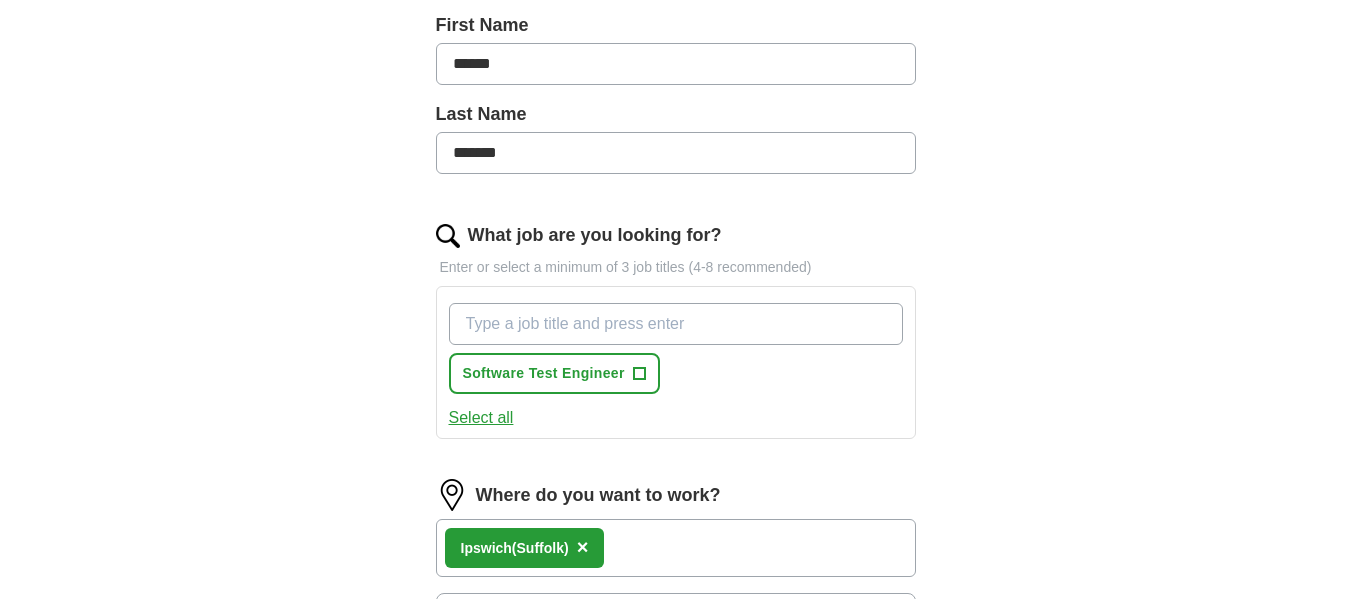click on "Select all" at bounding box center (481, 418) 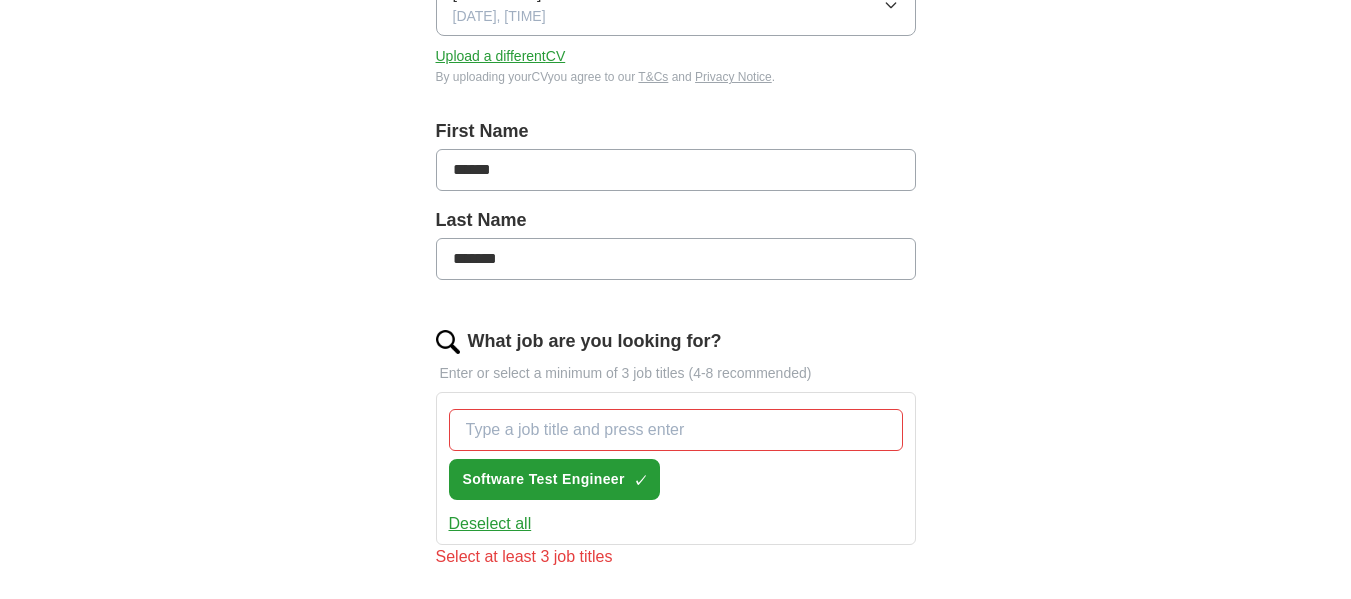 scroll, scrollTop: 350, scrollLeft: 0, axis: vertical 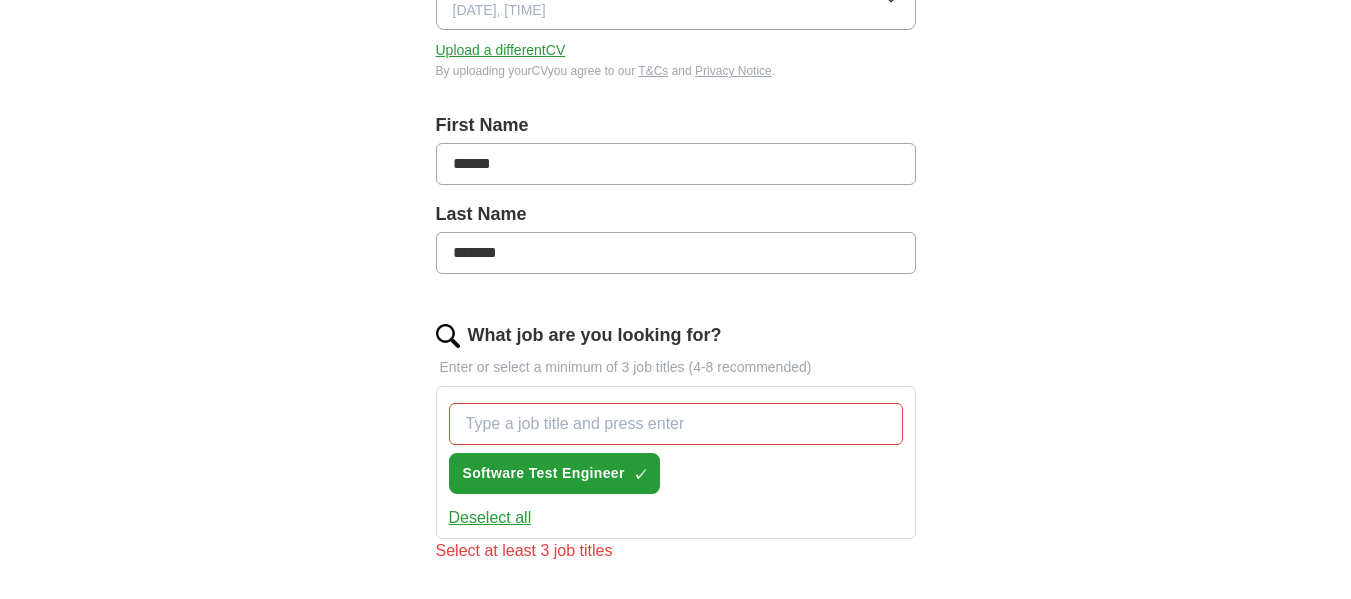 click on "Software Test Engineer ✓ ×" at bounding box center (676, 448) 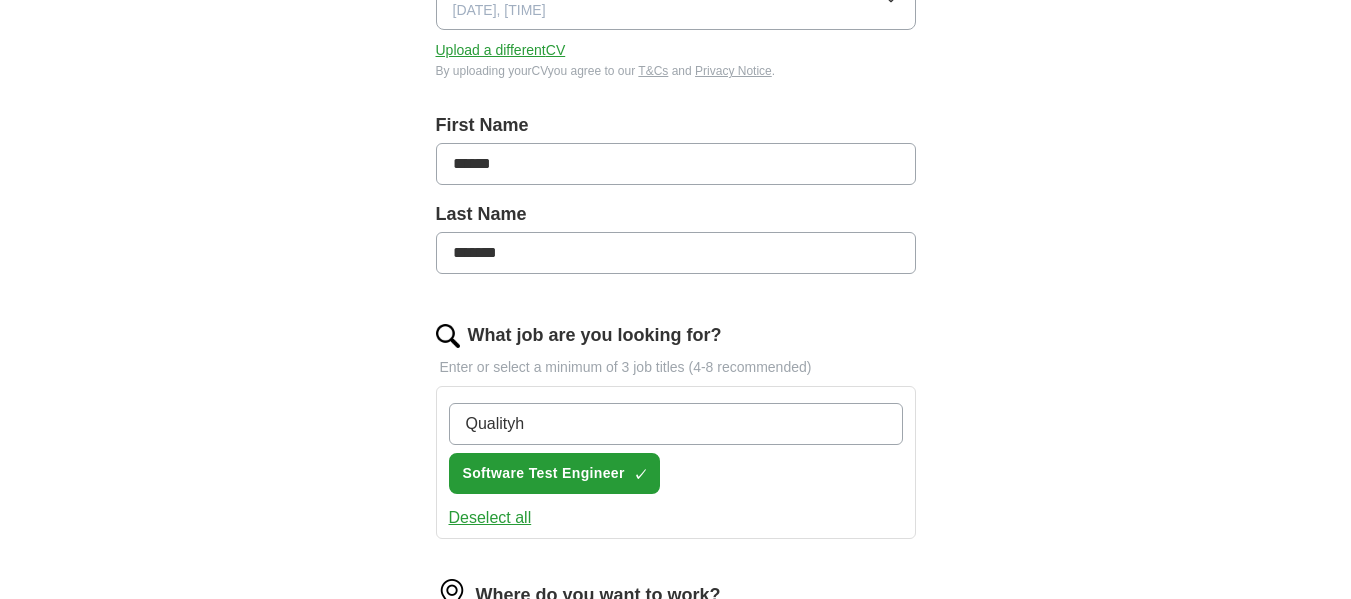 type on "Quality" 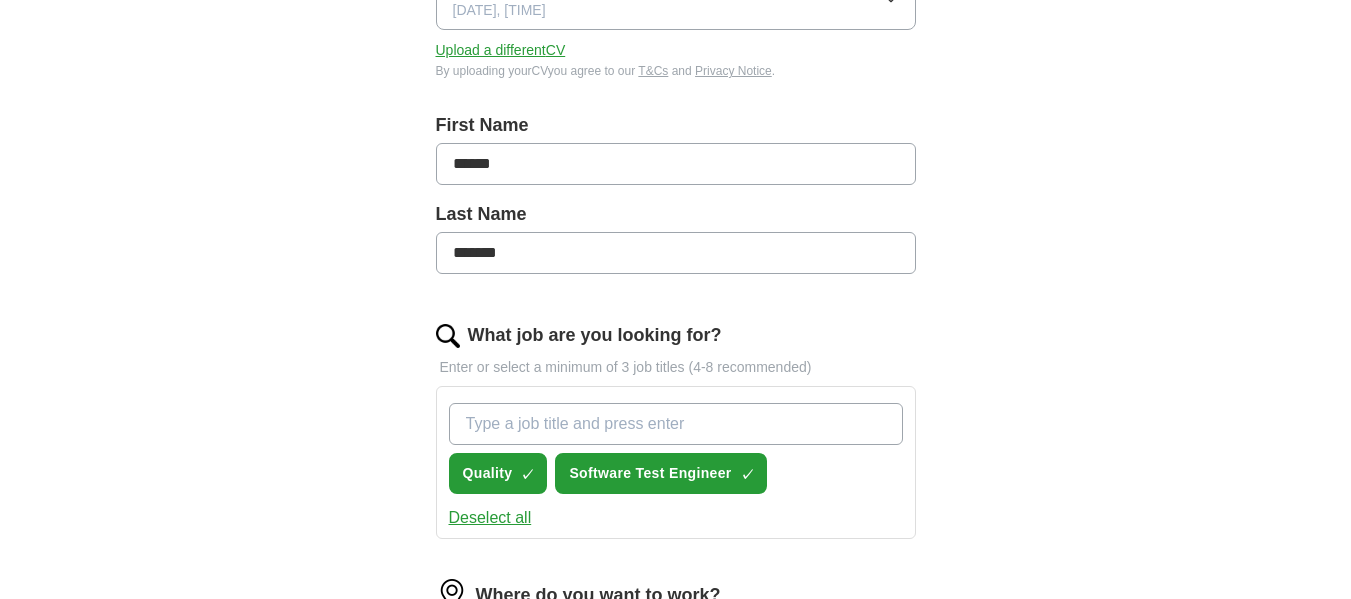 click on "What job are you looking for?" at bounding box center [676, 424] 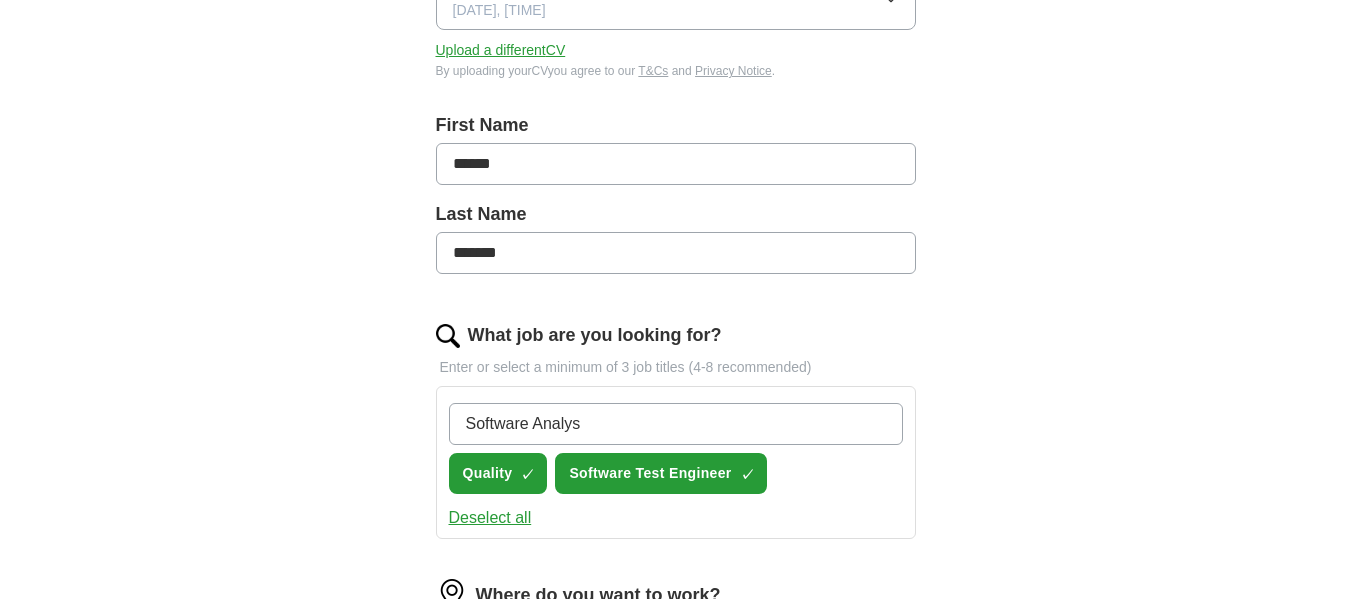 type on "Software Analyst" 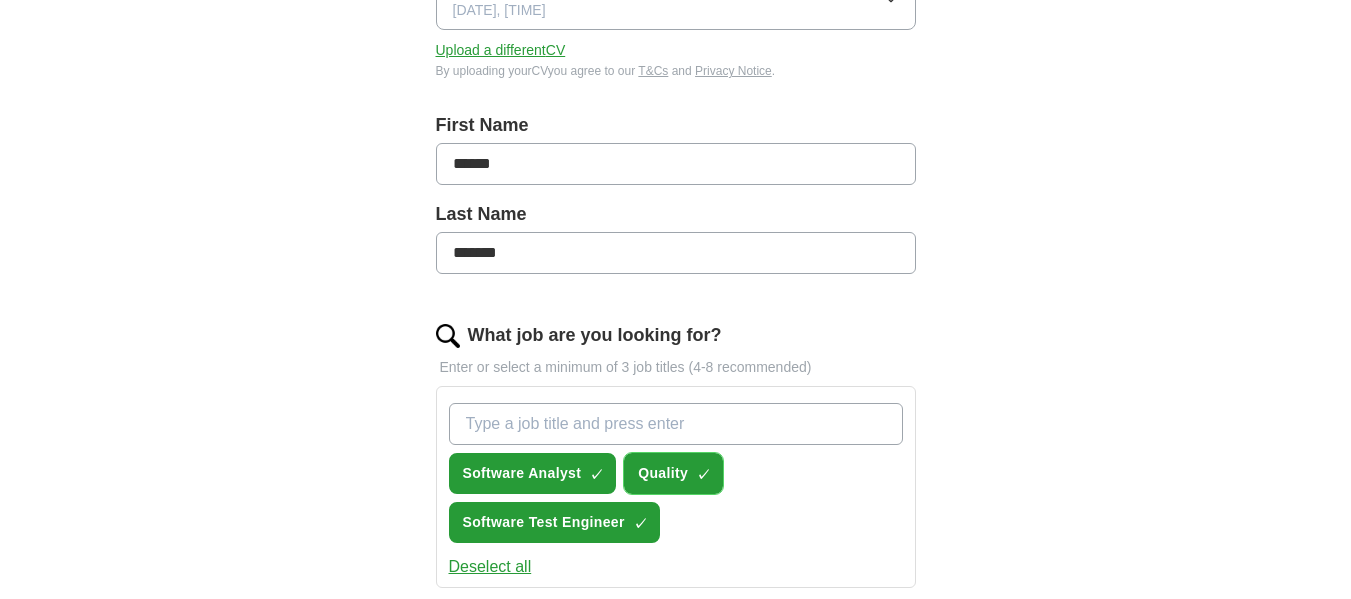 click on "×" at bounding box center (0, 0) 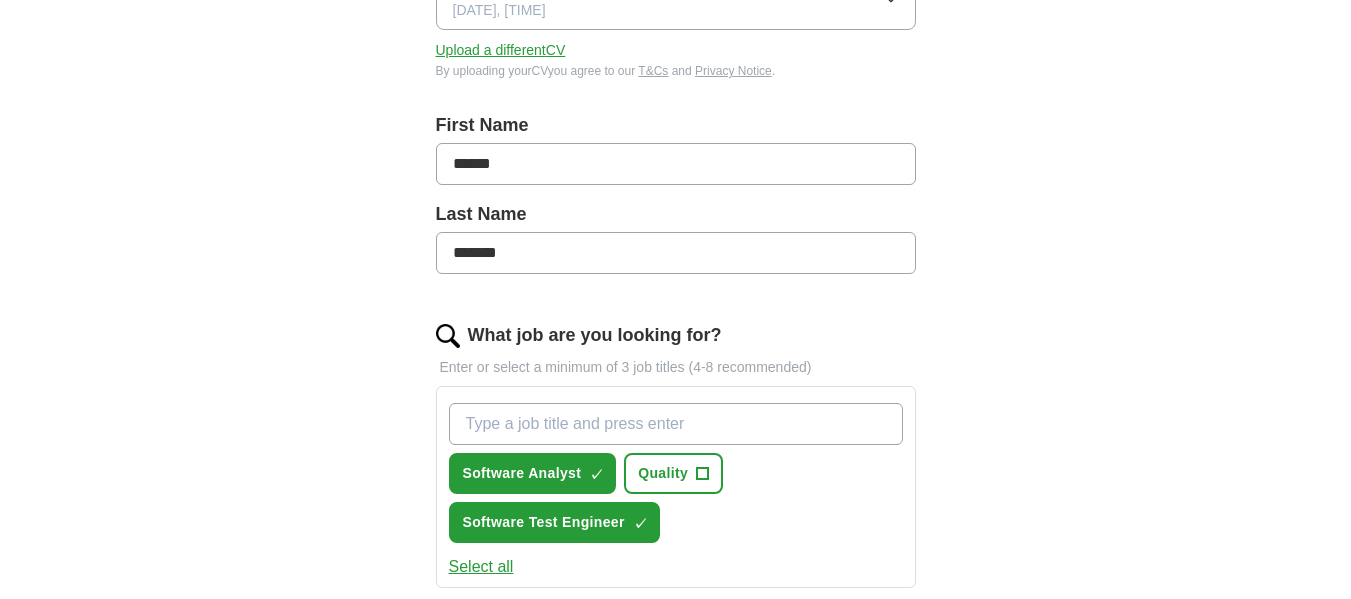 click on "What job are you looking for?" at bounding box center [676, 424] 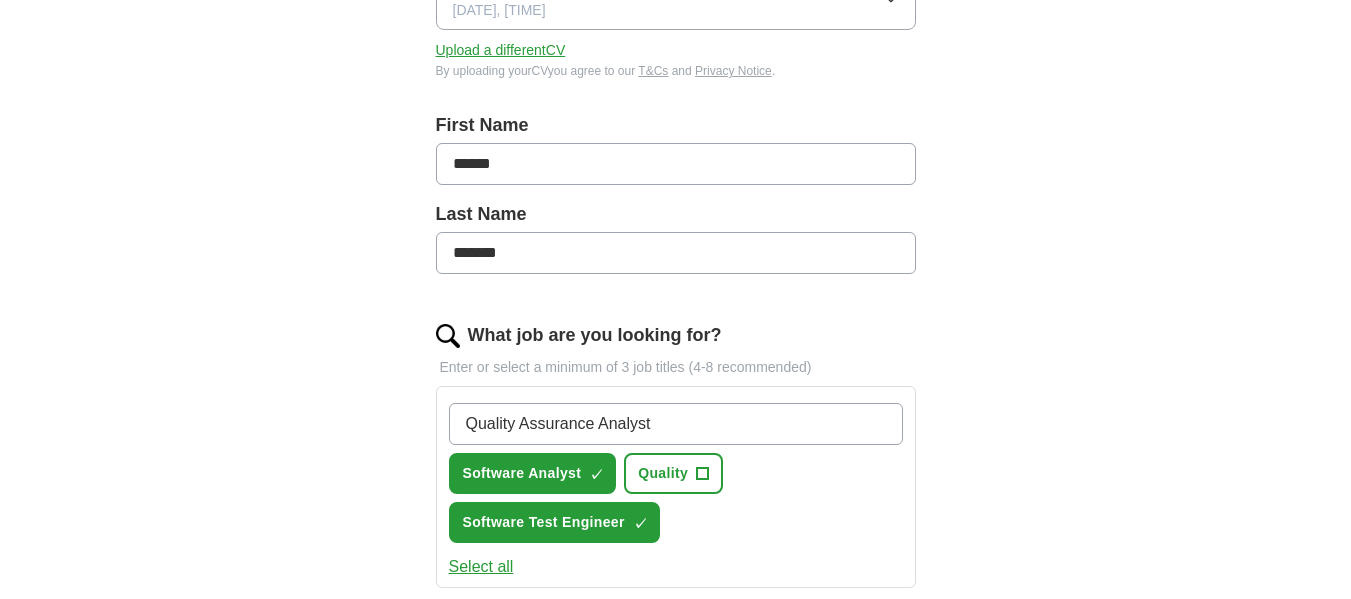 type 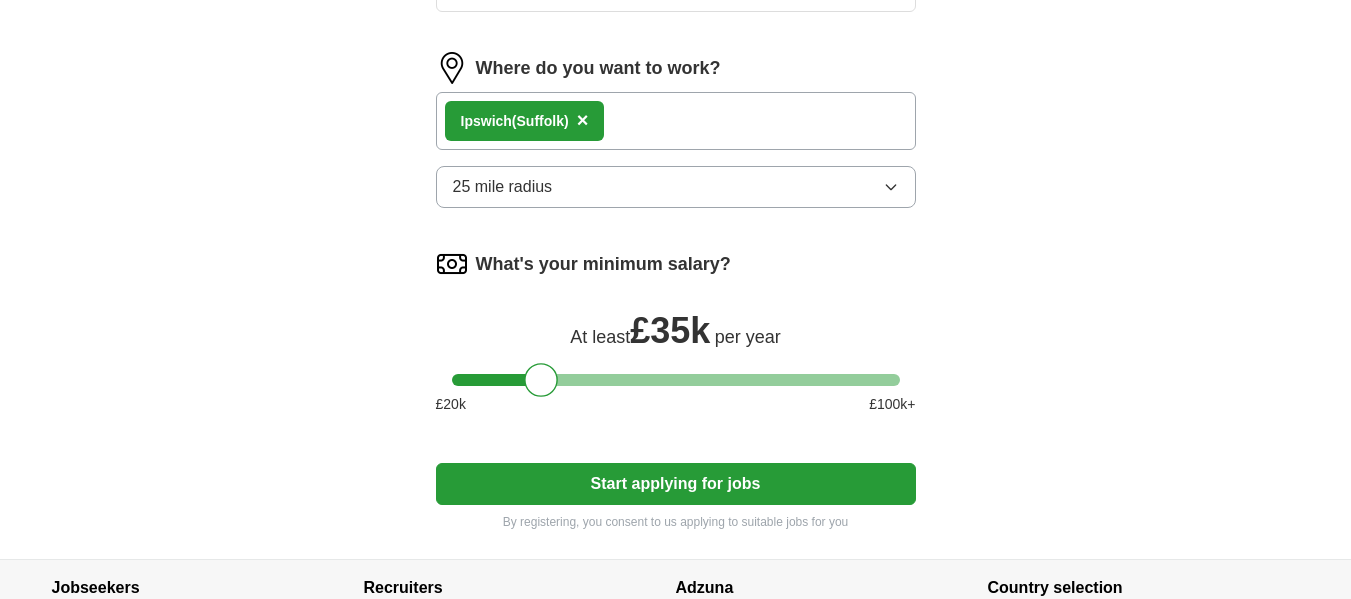 scroll, scrollTop: 950, scrollLeft: 0, axis: vertical 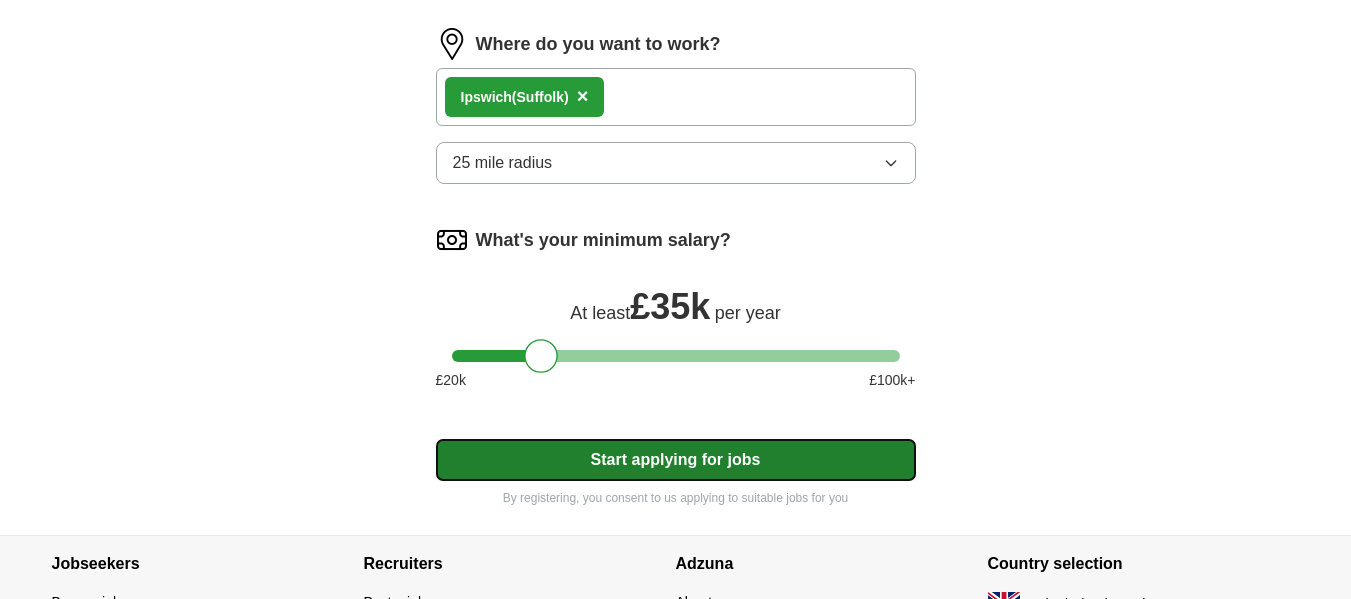 click on "Start applying for jobs" at bounding box center [676, 460] 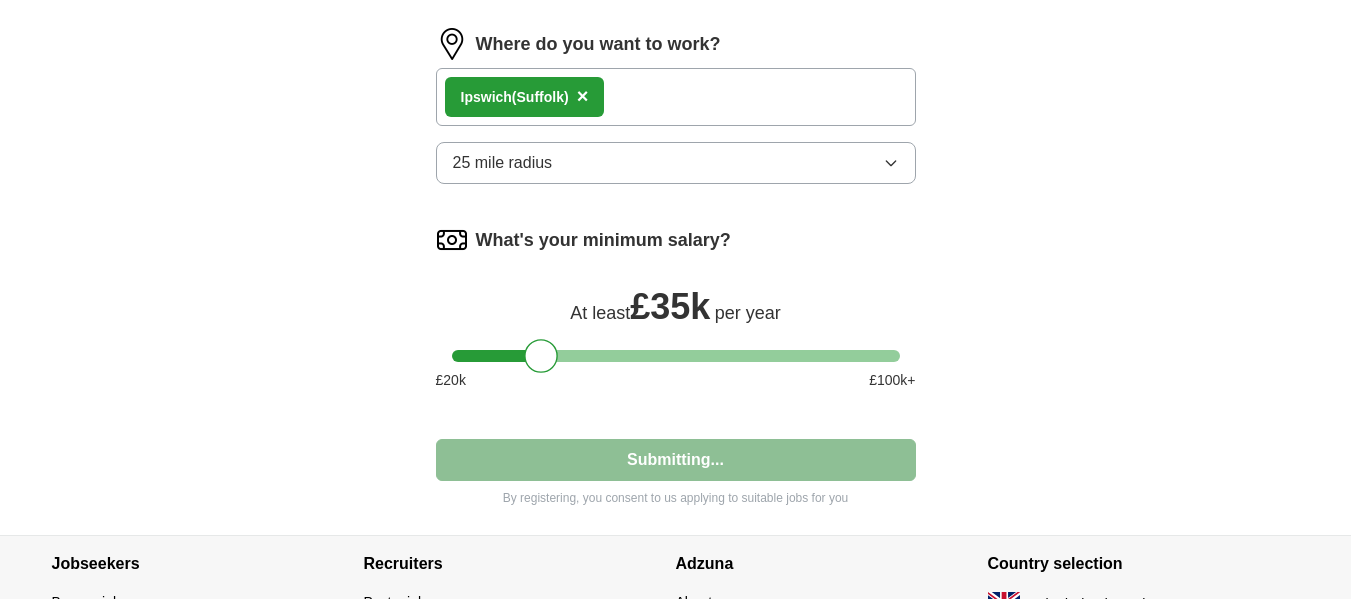 select on "**" 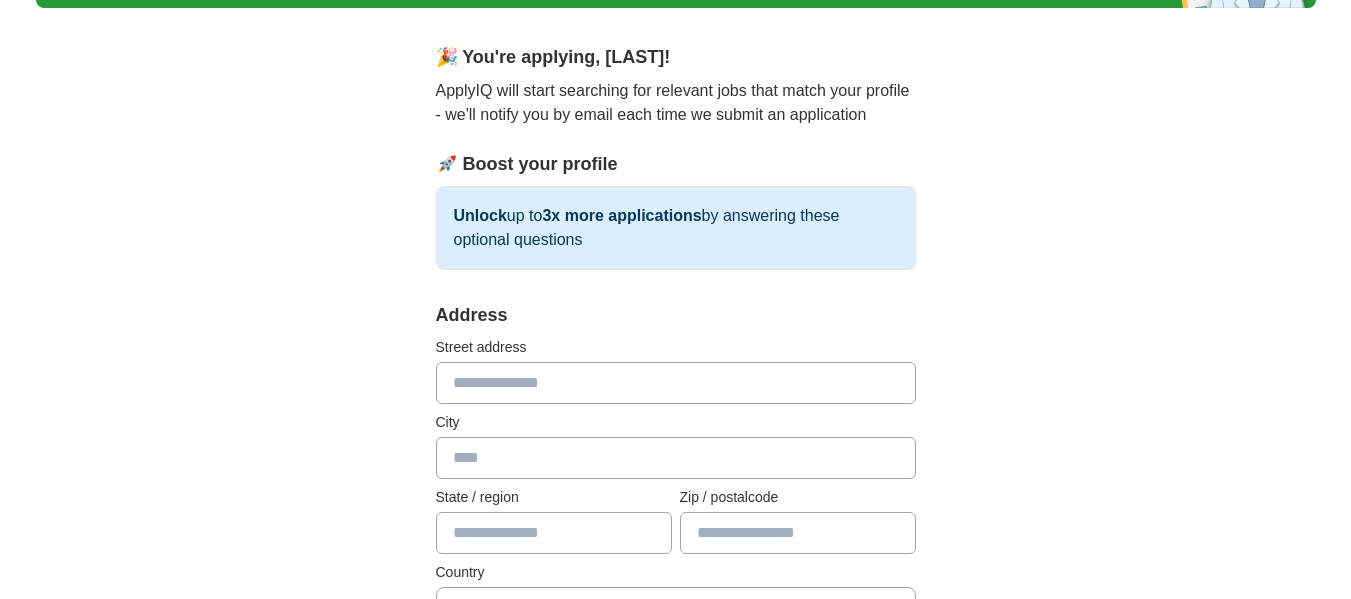 scroll, scrollTop: 200, scrollLeft: 0, axis: vertical 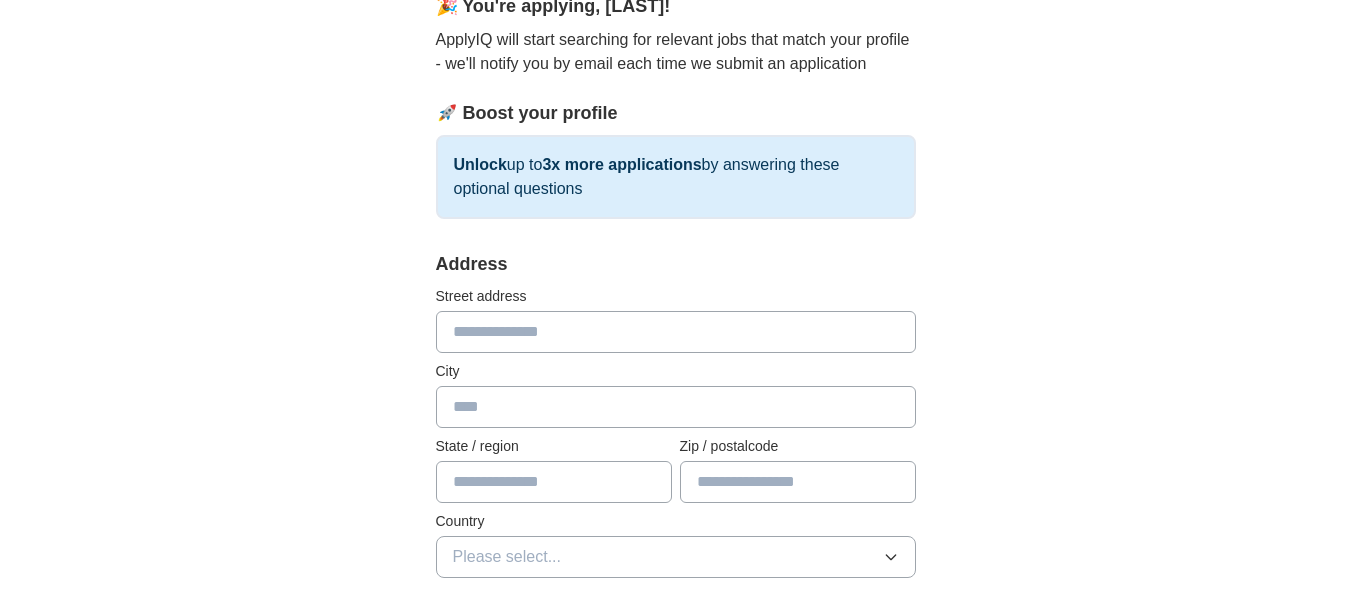click at bounding box center [676, 332] 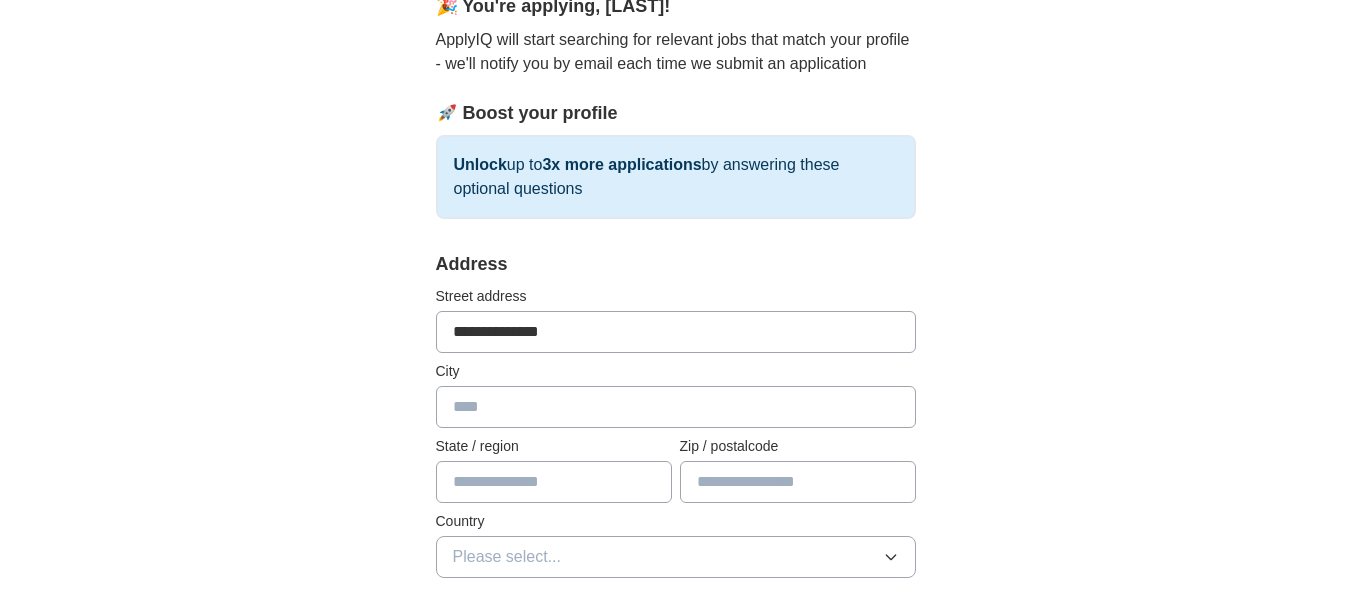 type on "*******" 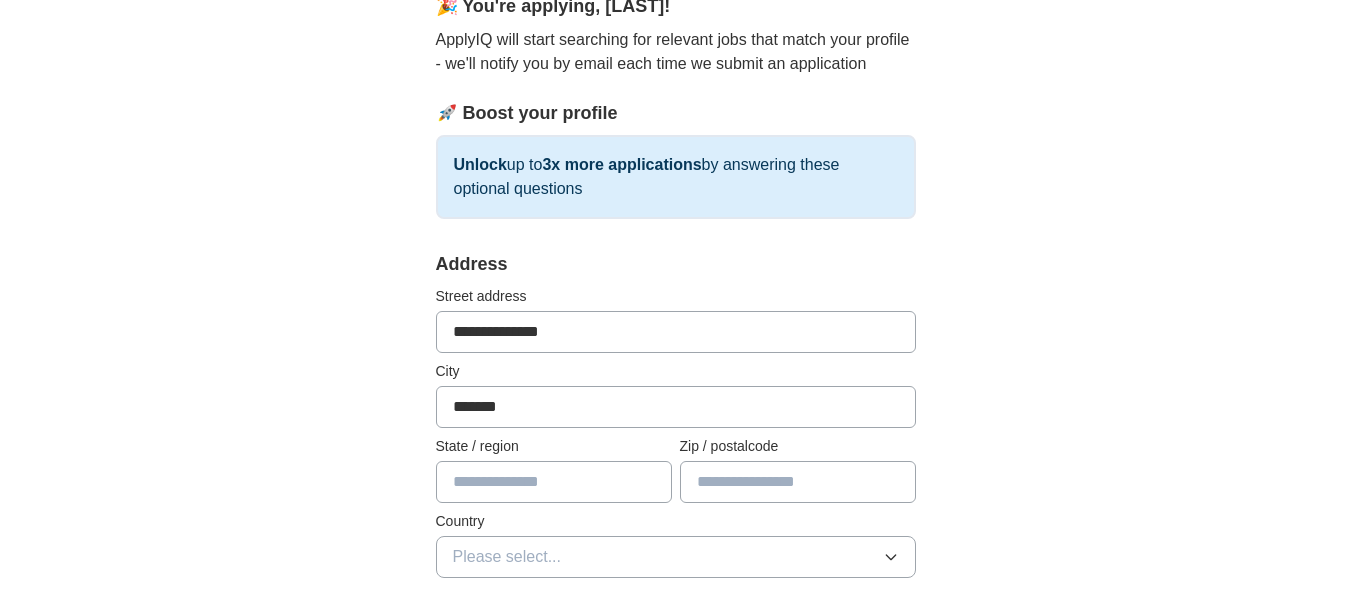 type on "*" 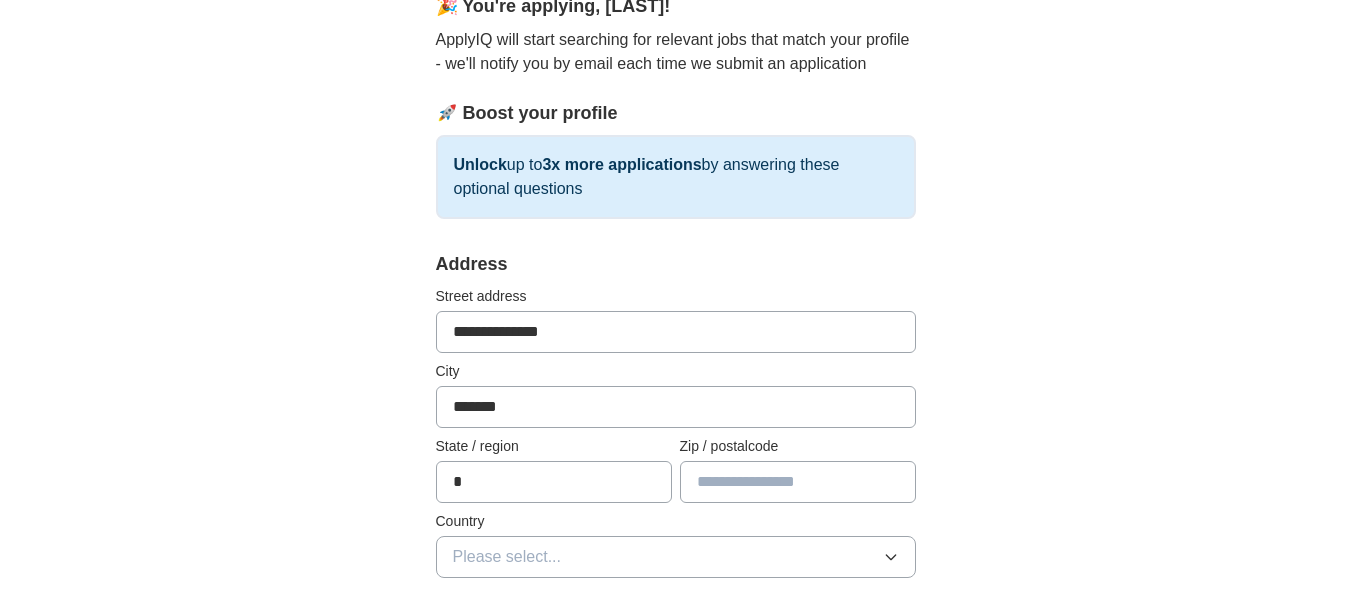 type on "*******" 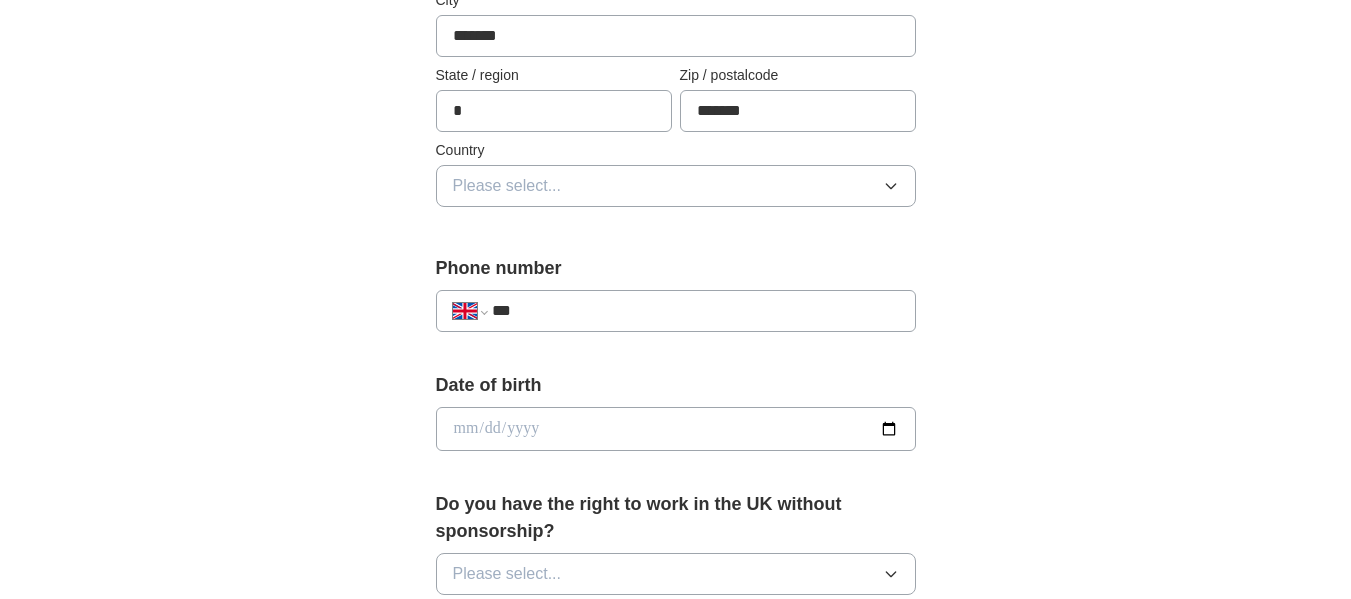 scroll, scrollTop: 575, scrollLeft: 0, axis: vertical 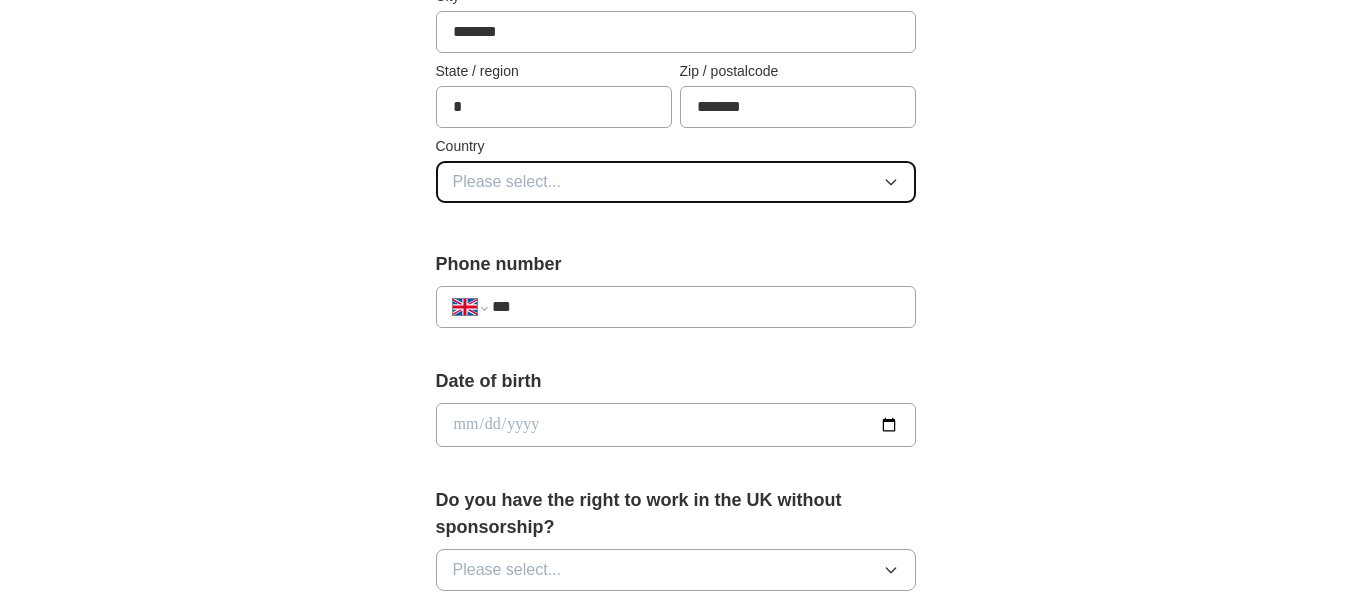 click 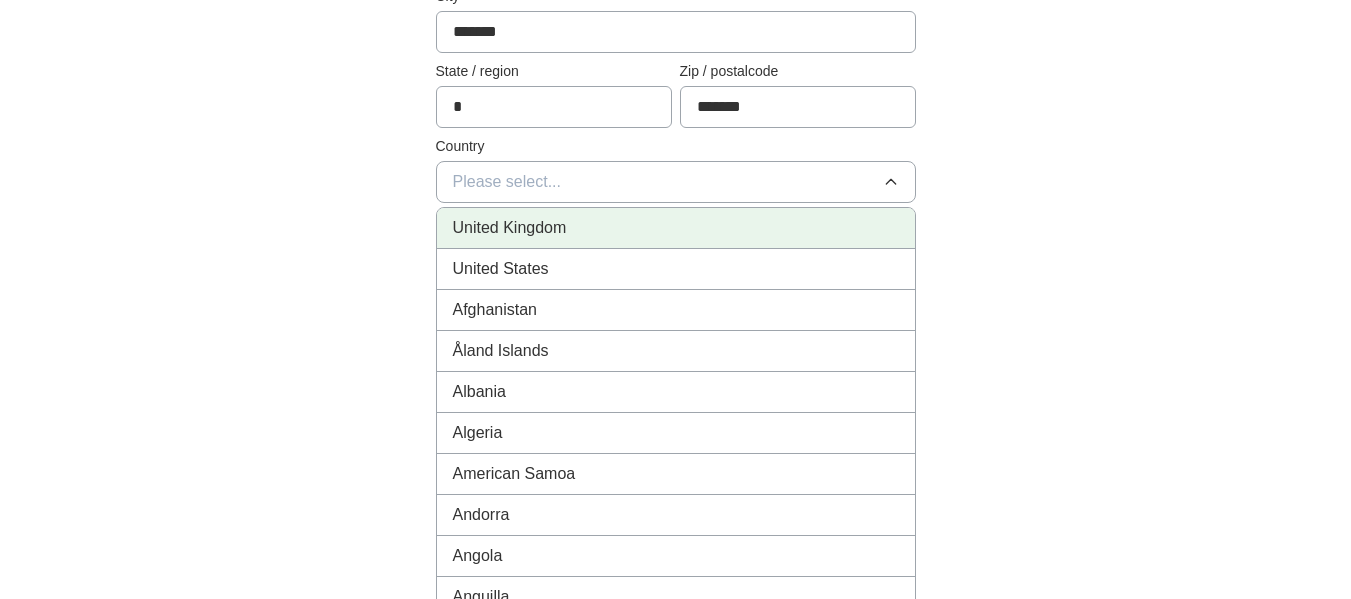 click on "United Kingdom" at bounding box center [676, 228] 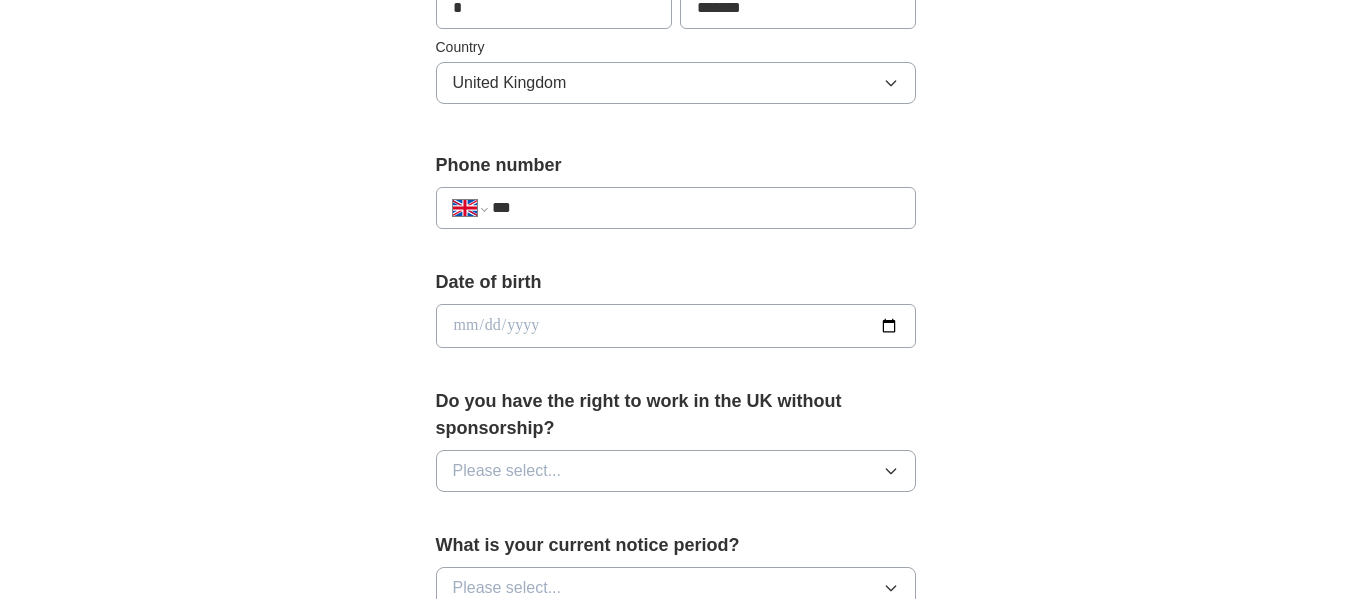 scroll, scrollTop: 675, scrollLeft: 0, axis: vertical 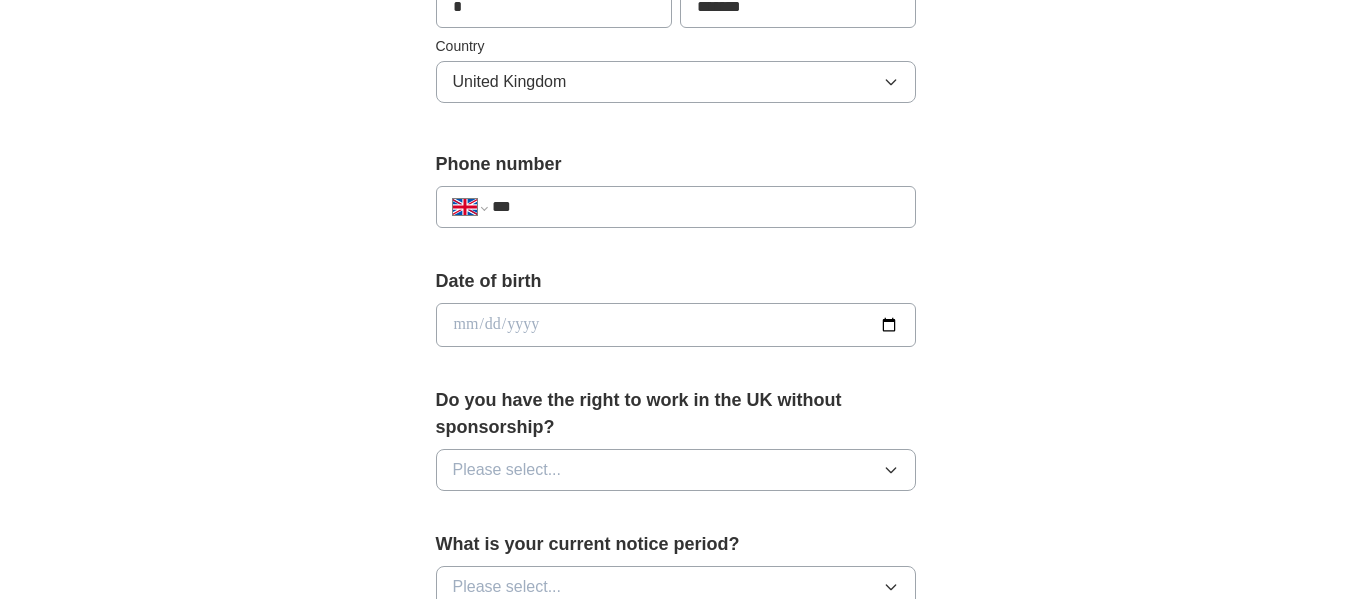 click on "***" at bounding box center [695, 207] 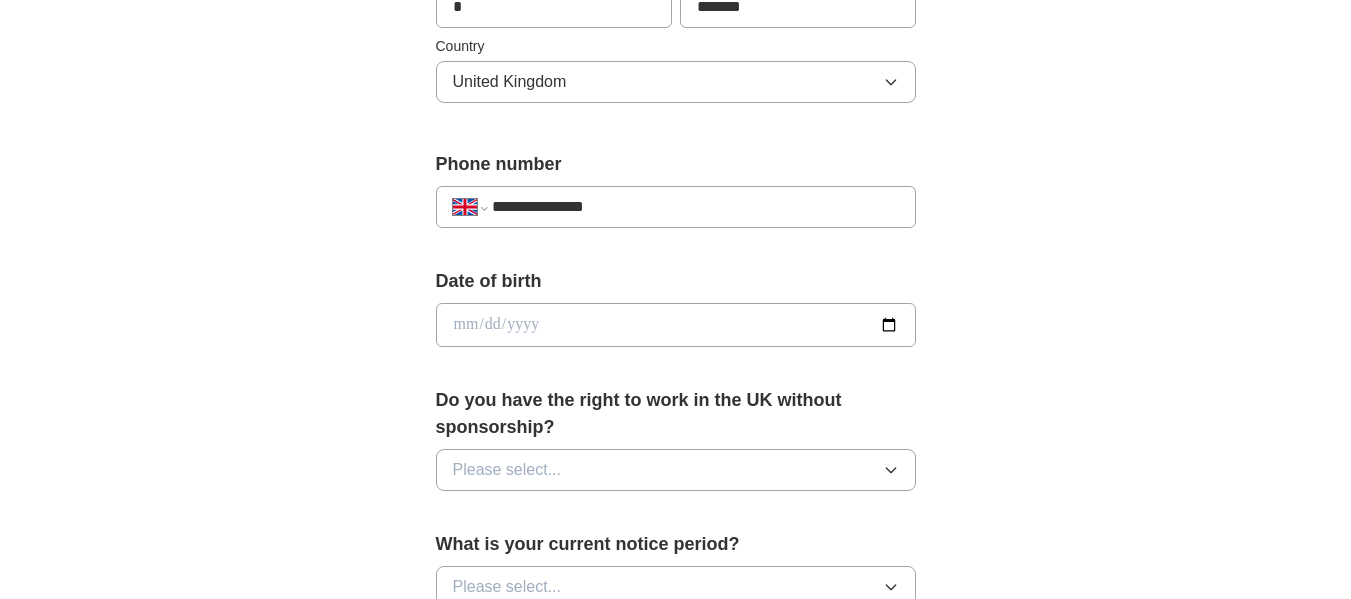 click at bounding box center [676, 325] 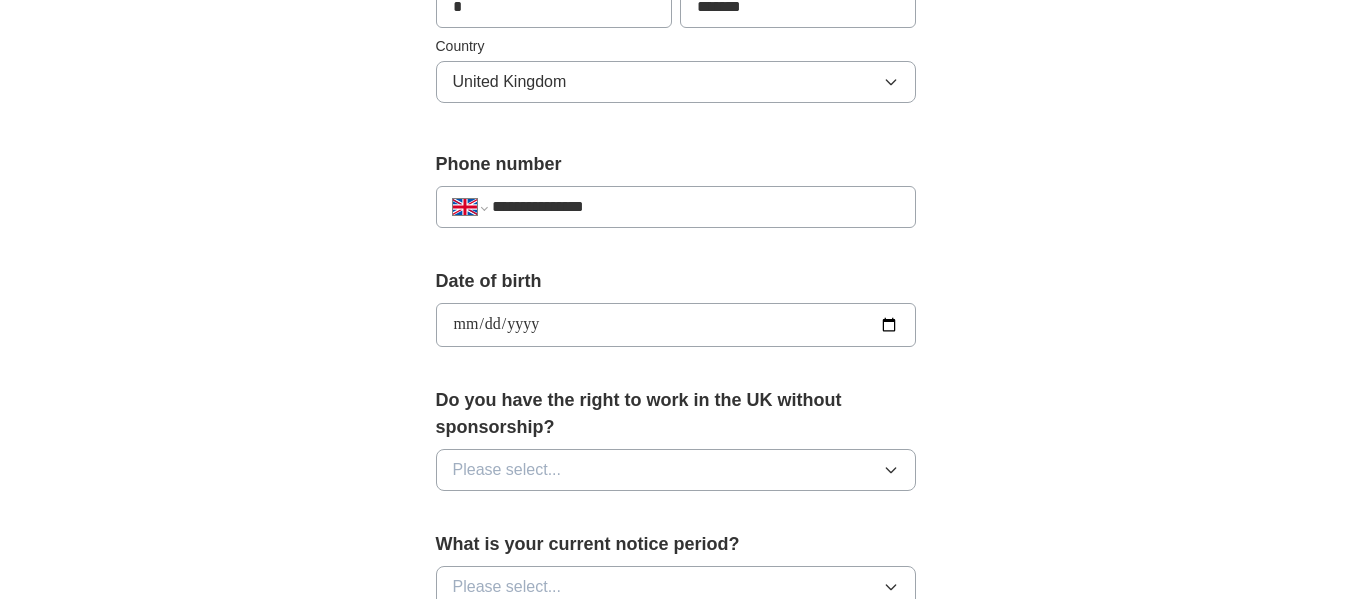 type on "**********" 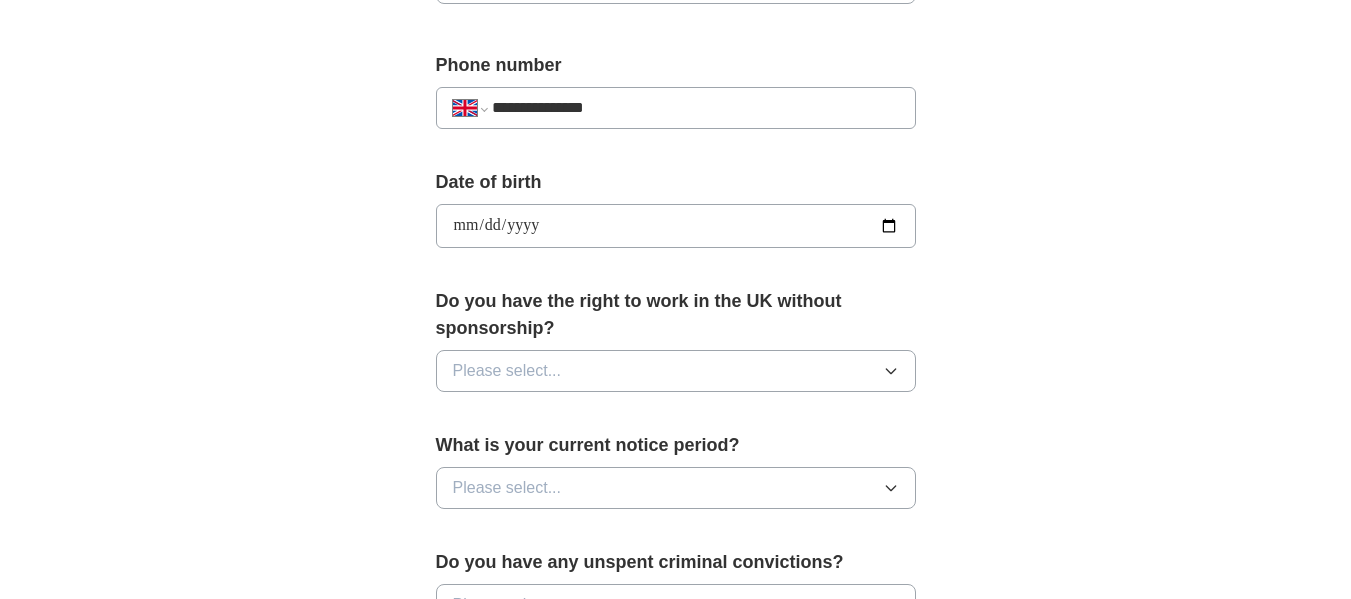 scroll, scrollTop: 775, scrollLeft: 0, axis: vertical 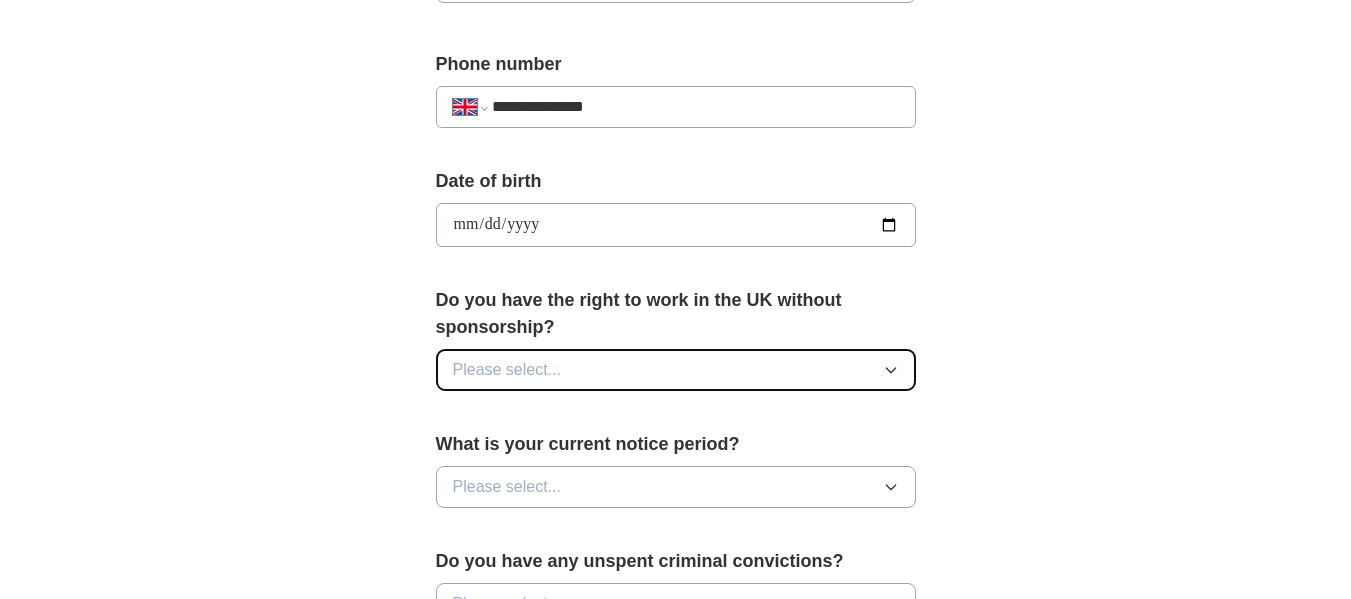 click on "Please select..." at bounding box center (676, 370) 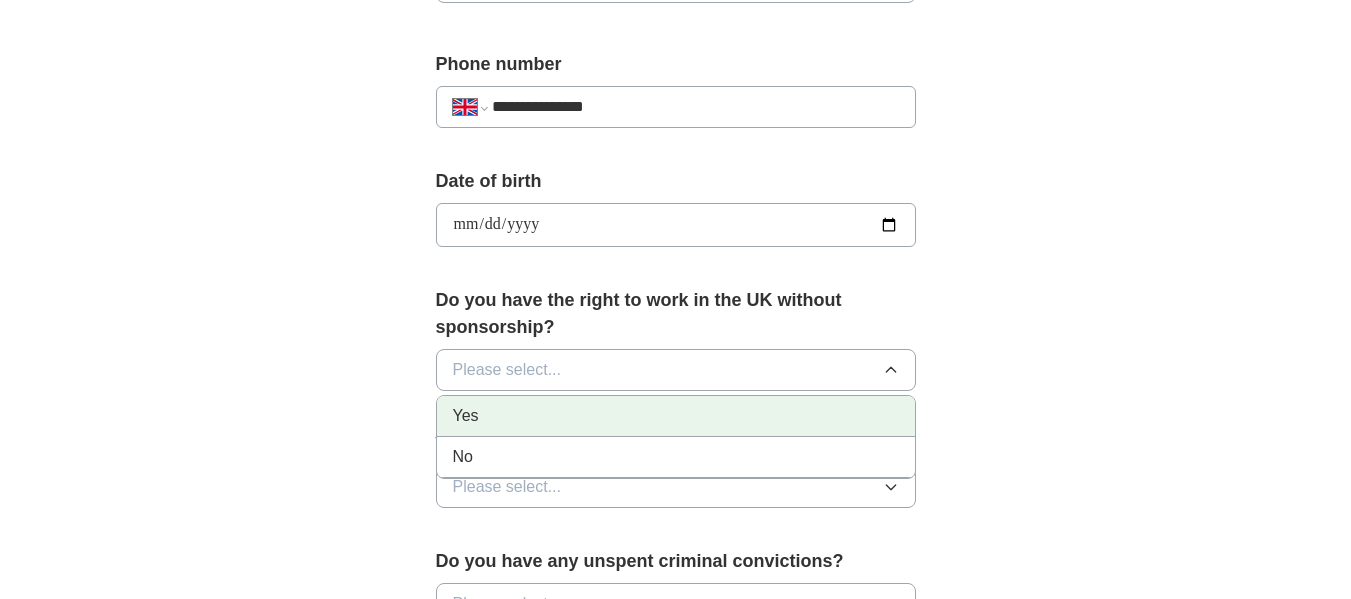click on "Yes" at bounding box center [676, 416] 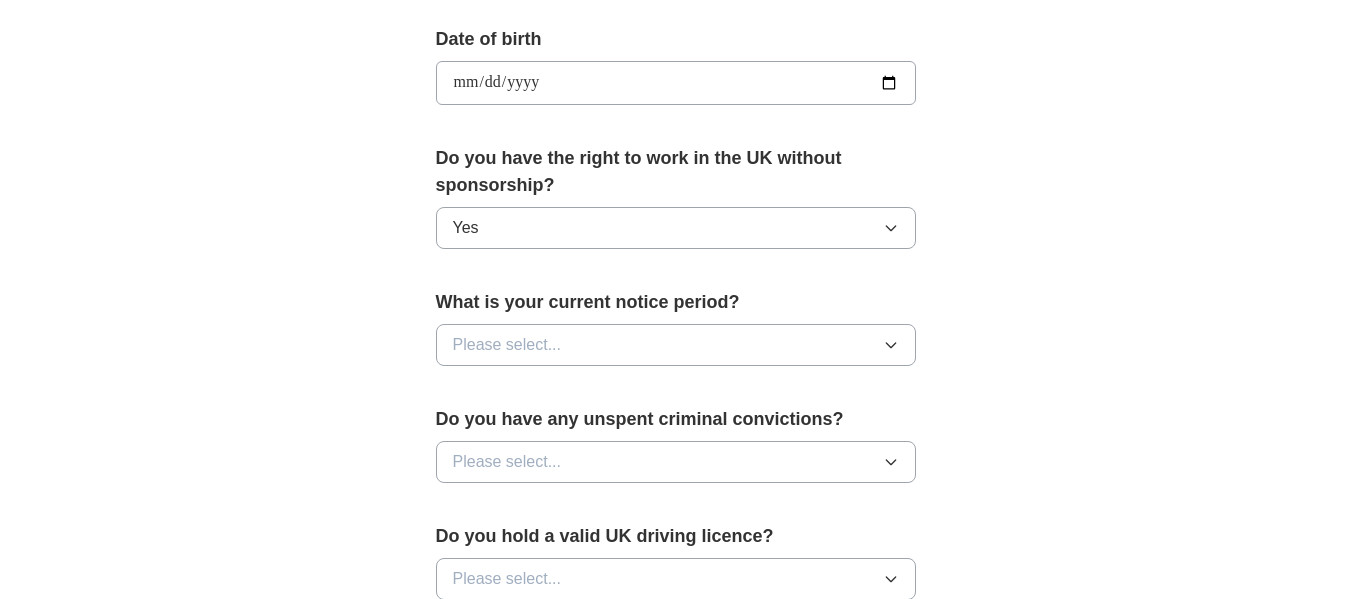 scroll, scrollTop: 1025, scrollLeft: 0, axis: vertical 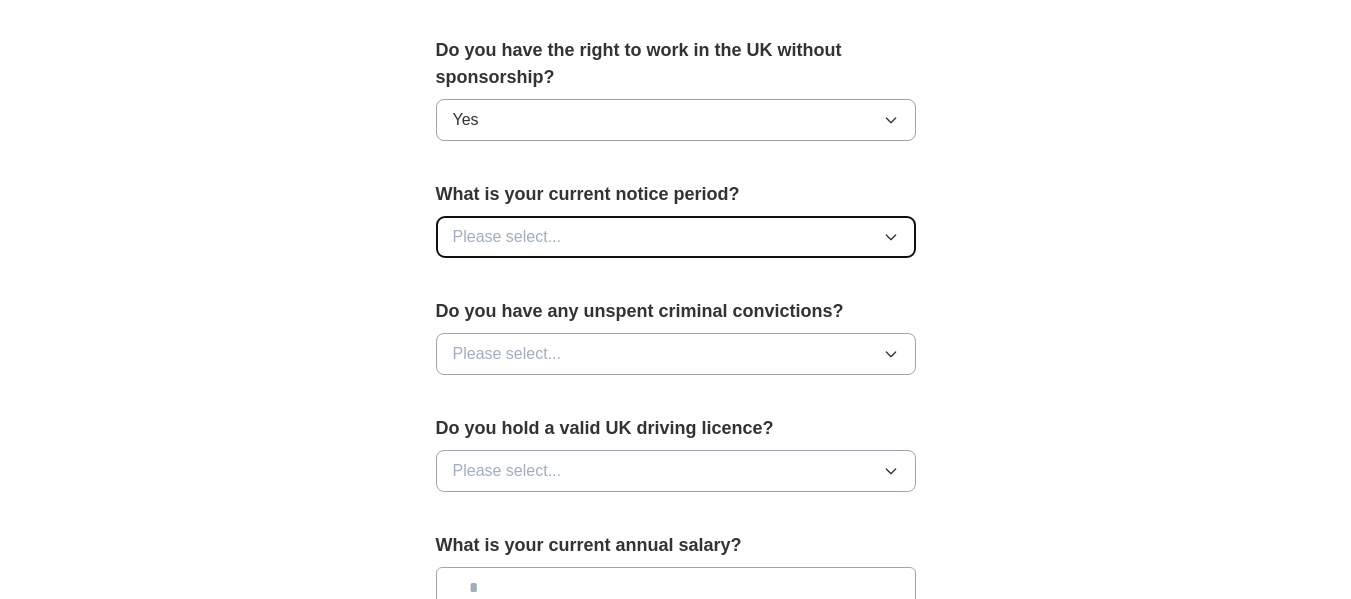 click on "Please select..." at bounding box center [676, 237] 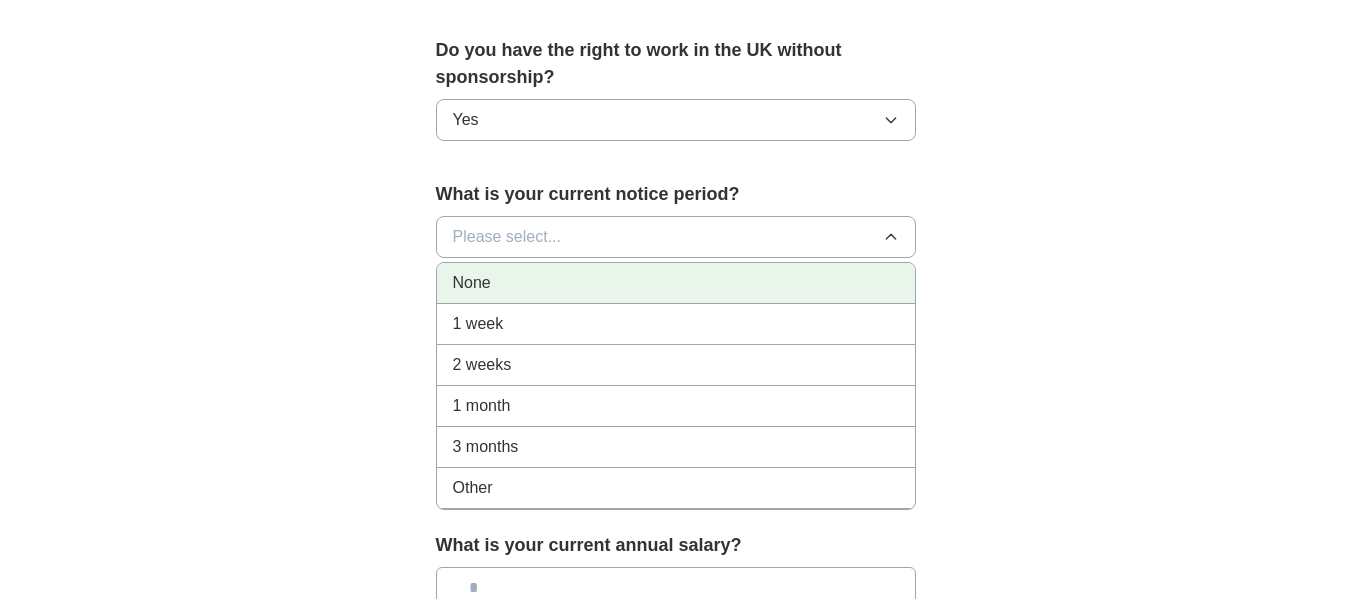 click on "None" at bounding box center [676, 283] 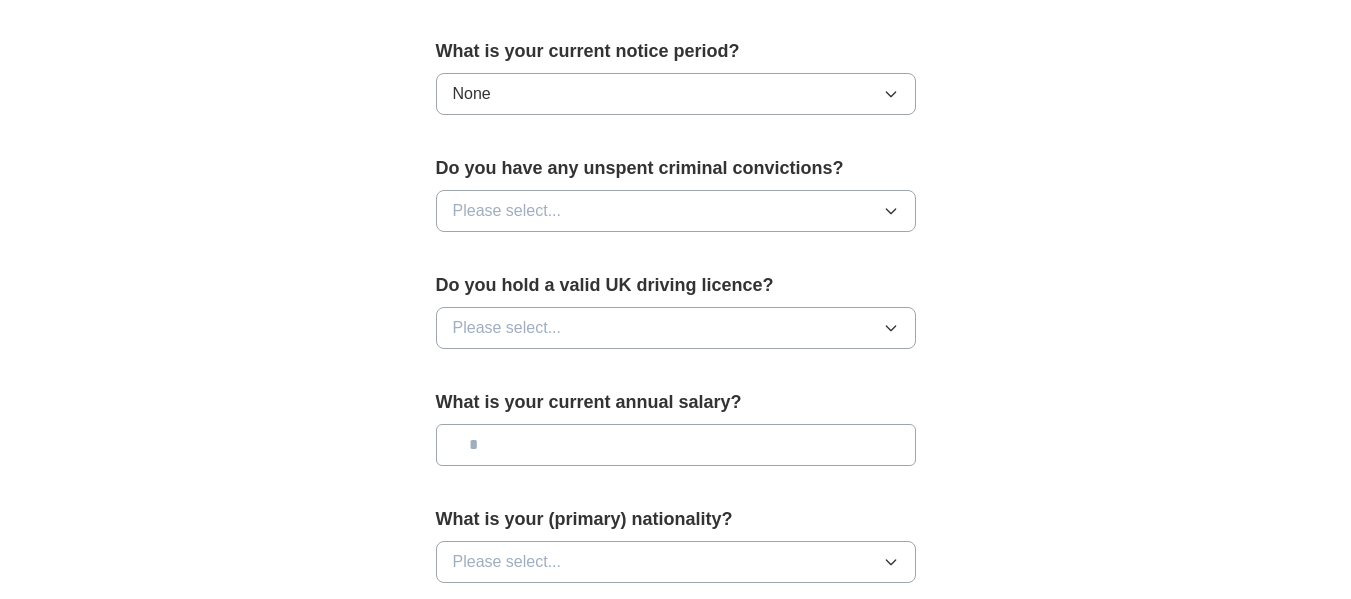 scroll, scrollTop: 1175, scrollLeft: 0, axis: vertical 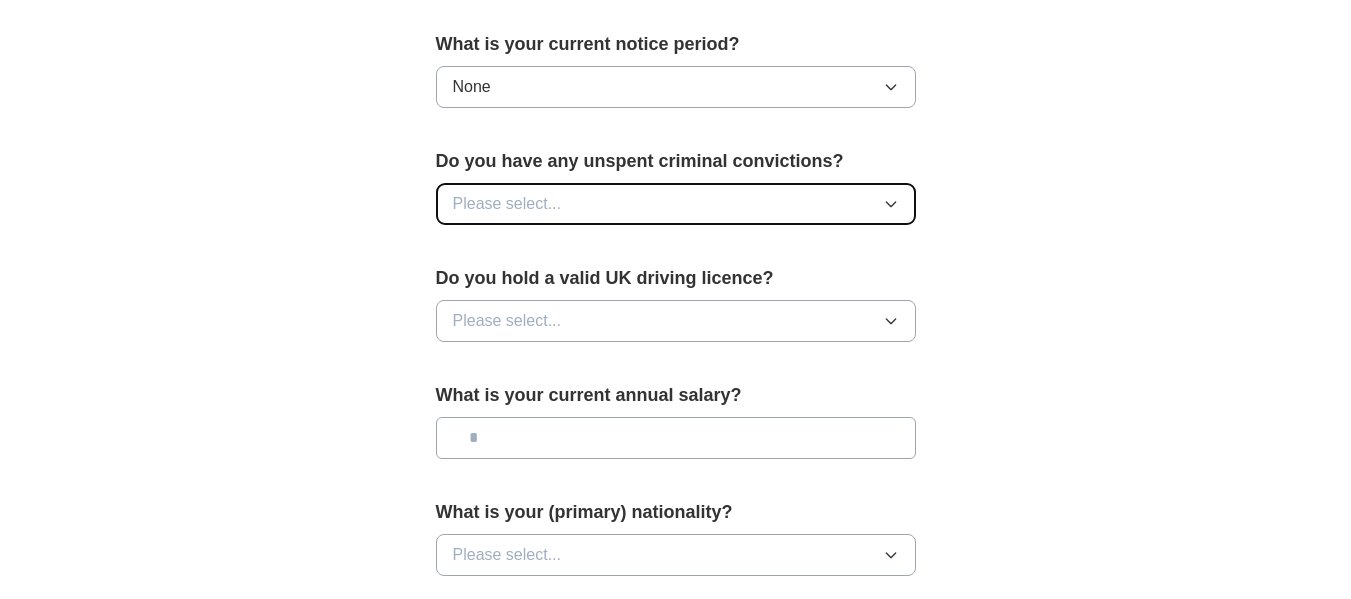 click 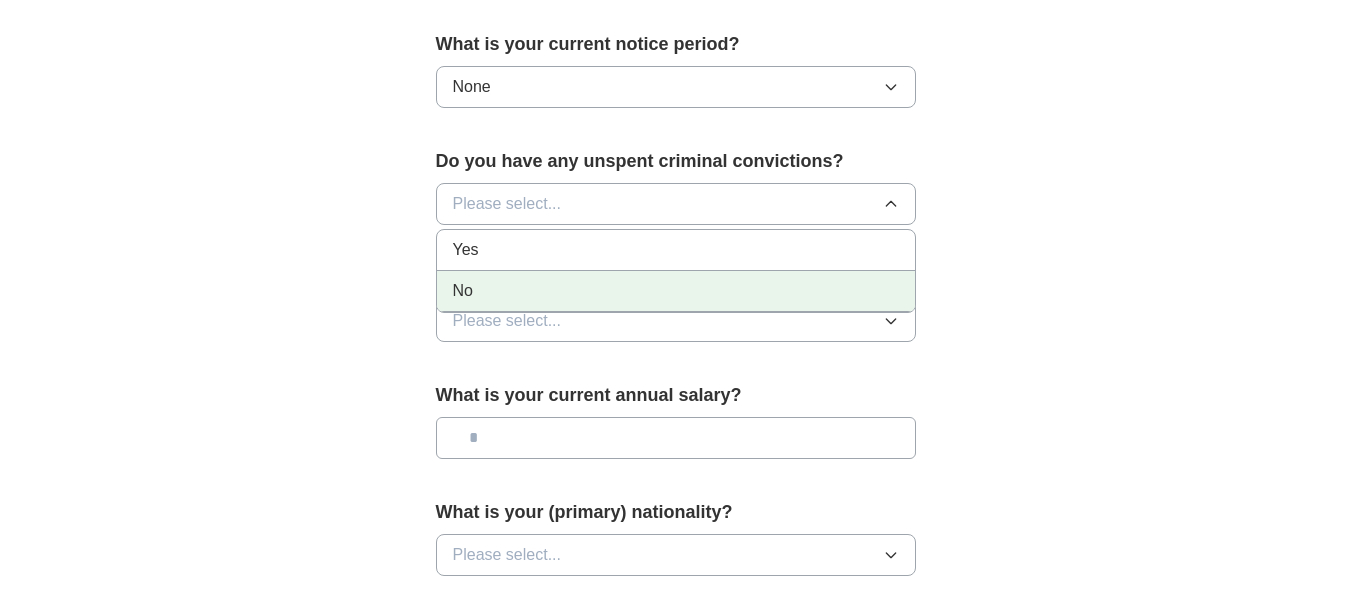 click on "No" at bounding box center [676, 291] 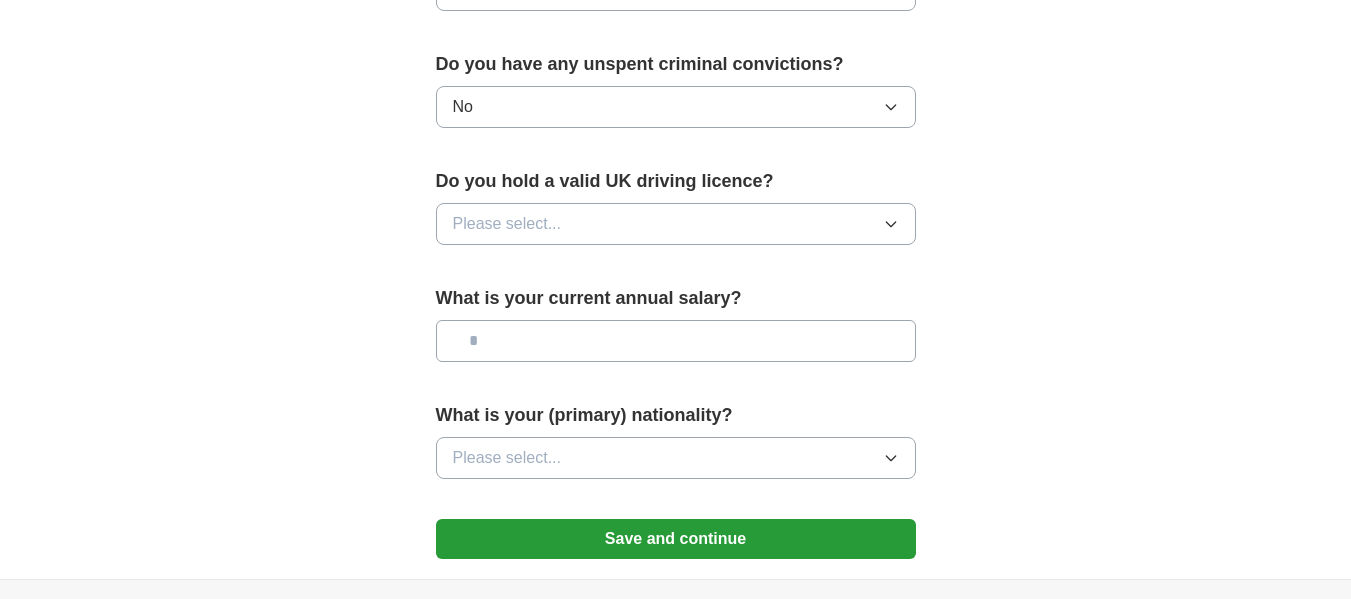 scroll, scrollTop: 1275, scrollLeft: 0, axis: vertical 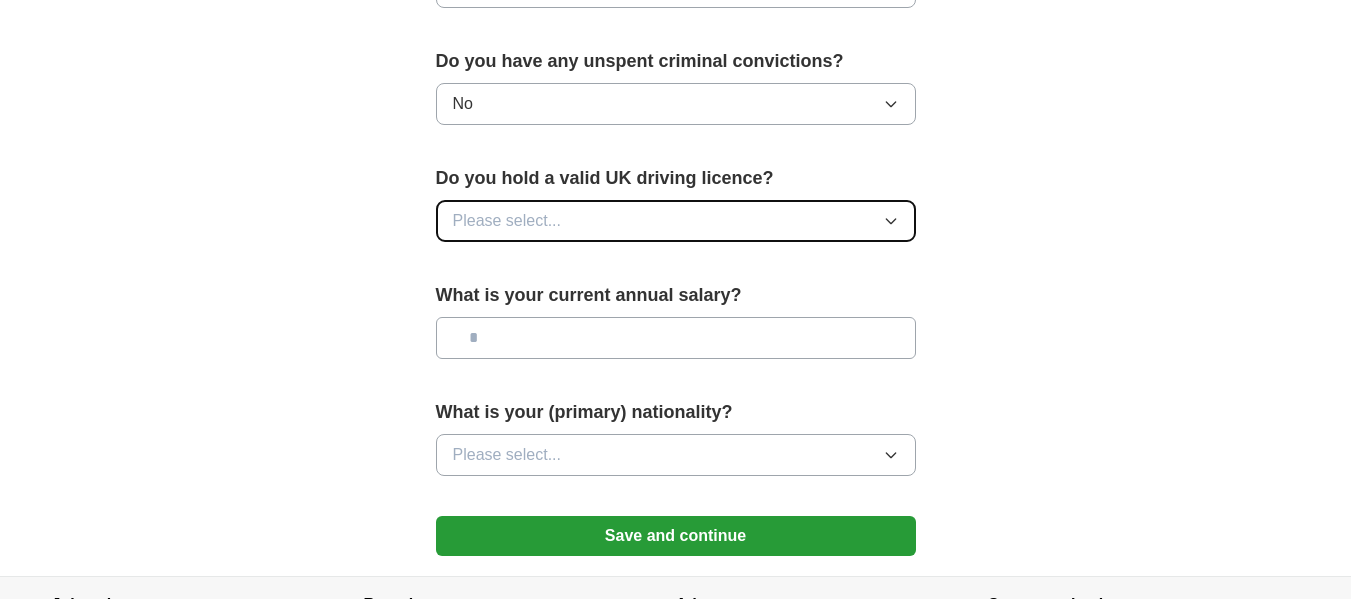 click on "Please select..." at bounding box center (676, 221) 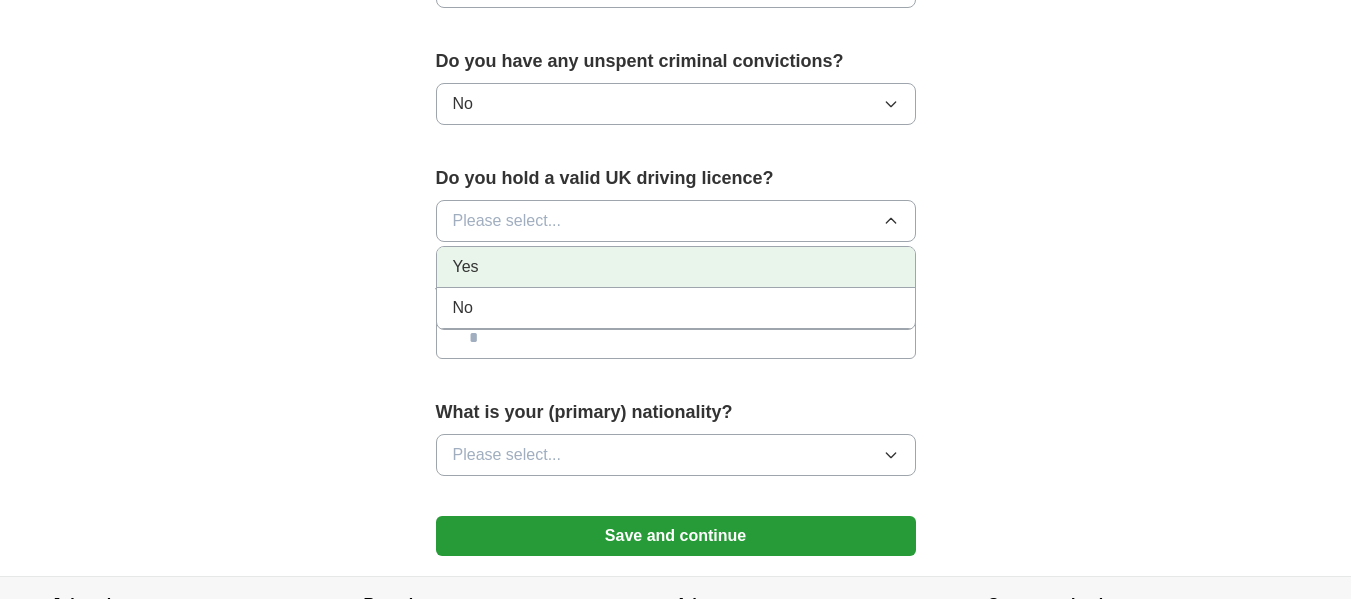 click on "Yes" at bounding box center (676, 267) 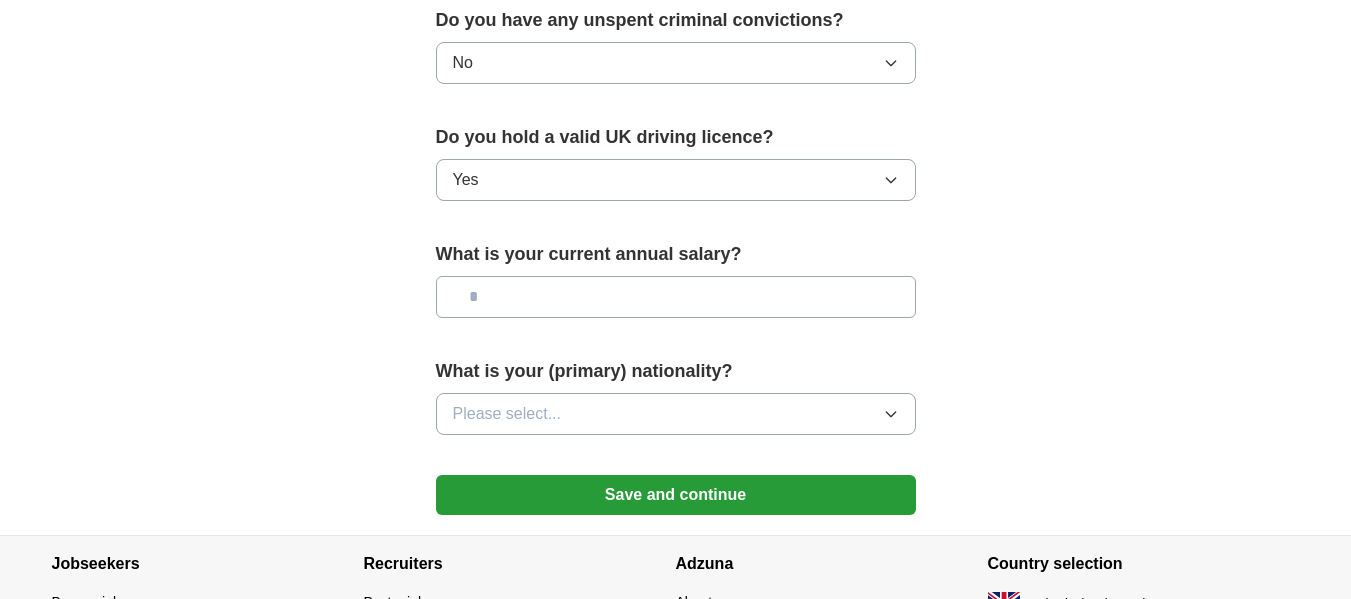 scroll, scrollTop: 1350, scrollLeft: 0, axis: vertical 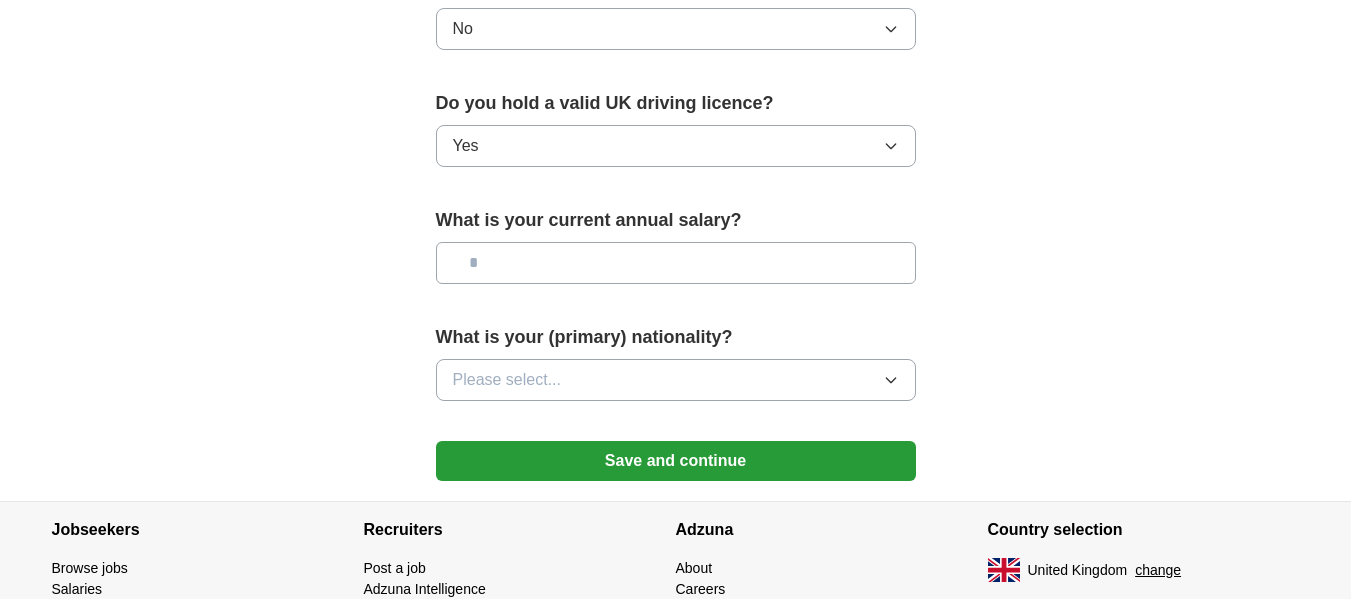 click at bounding box center [676, 263] 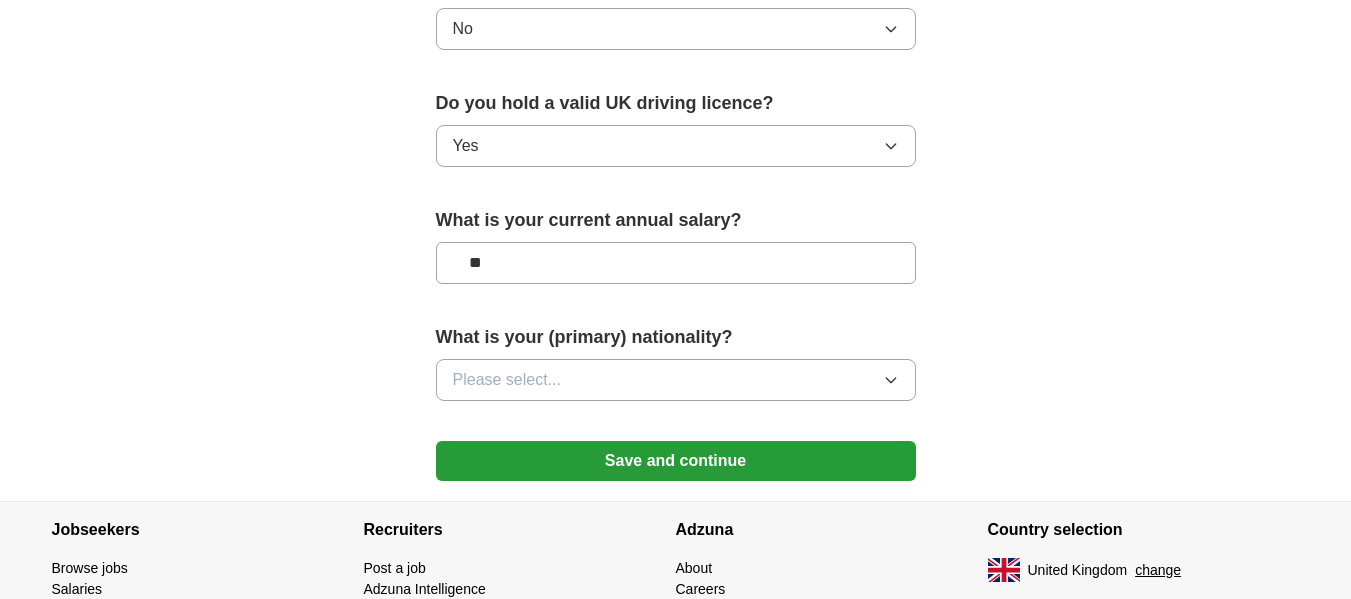 type on "**" 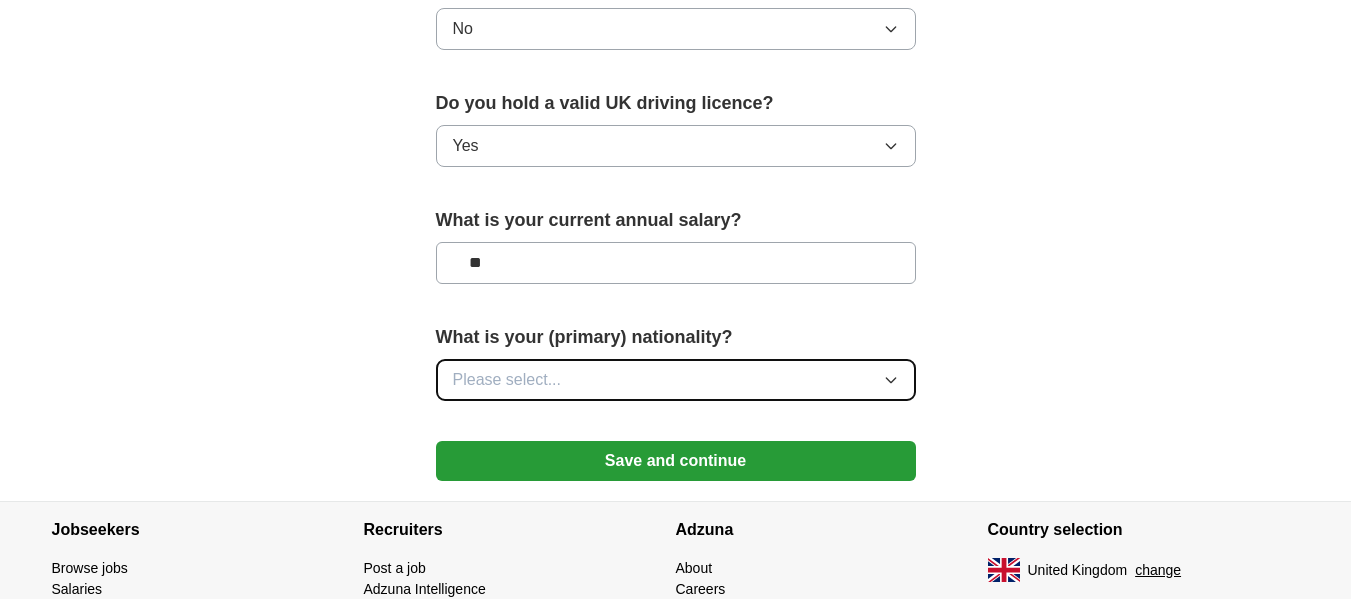 click 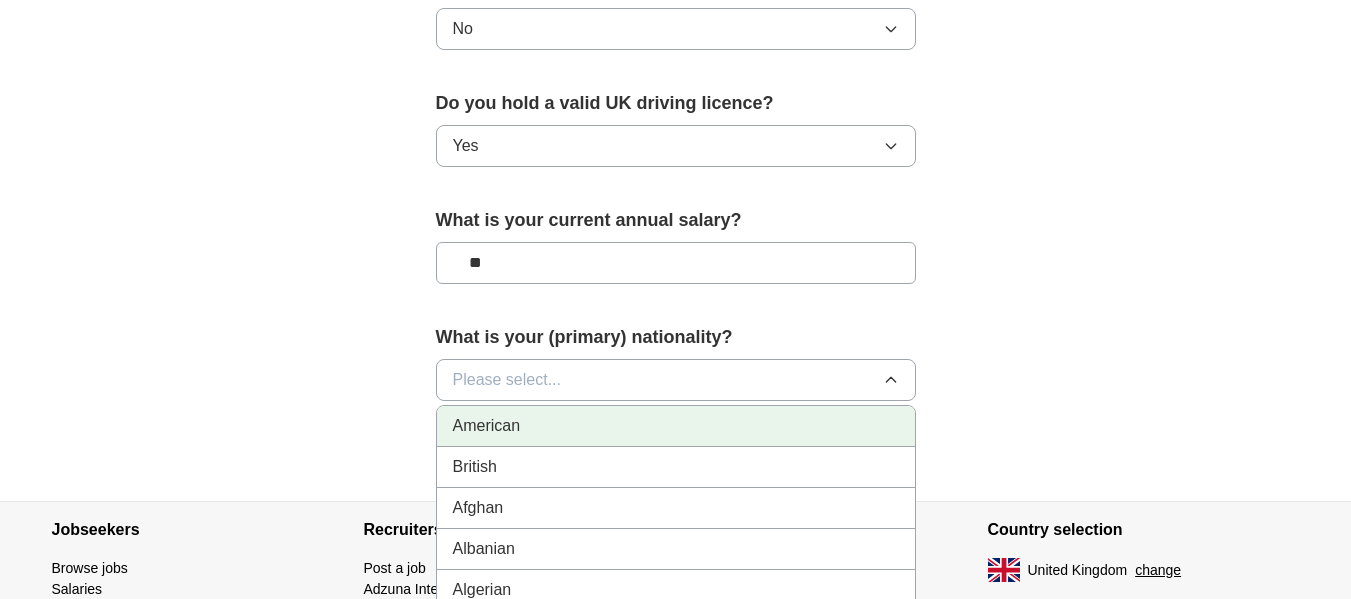 click on "American" at bounding box center (676, 426) 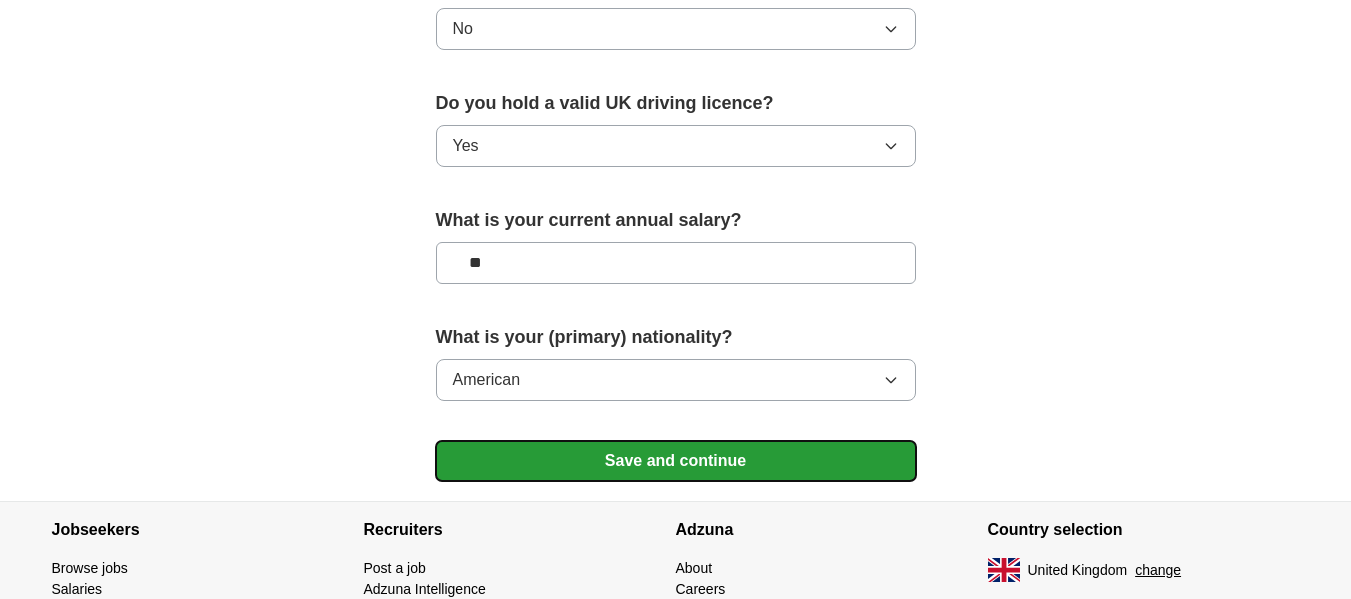 click on "Save and continue" at bounding box center [676, 461] 